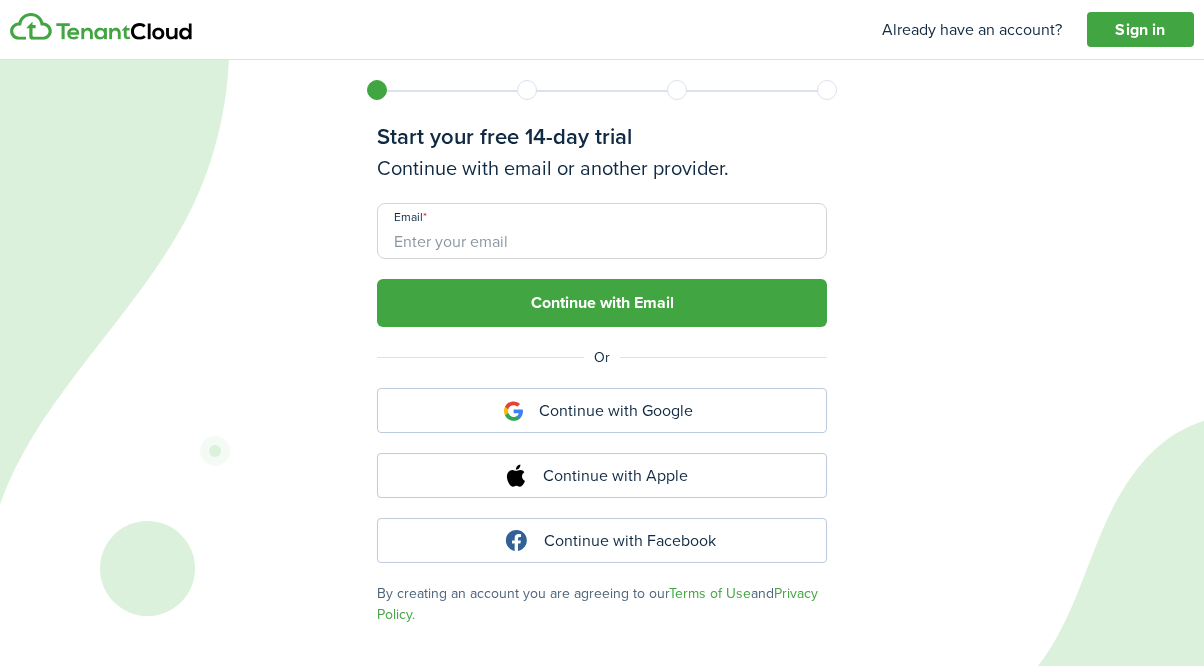 scroll, scrollTop: 0, scrollLeft: 0, axis: both 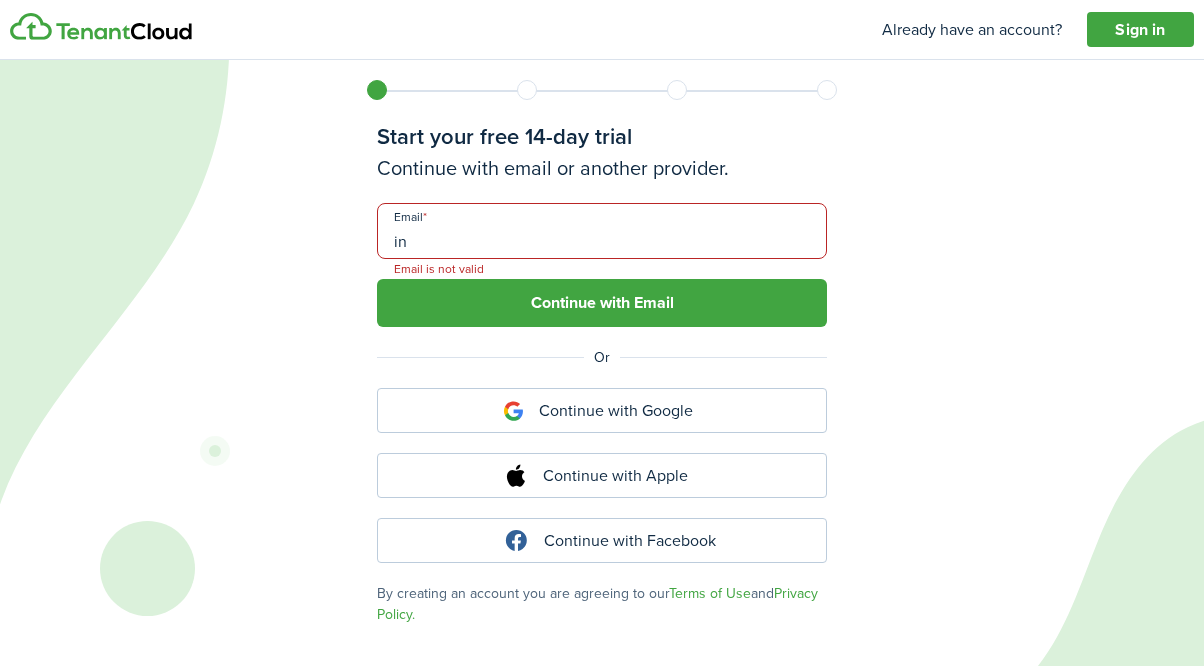 type on "i" 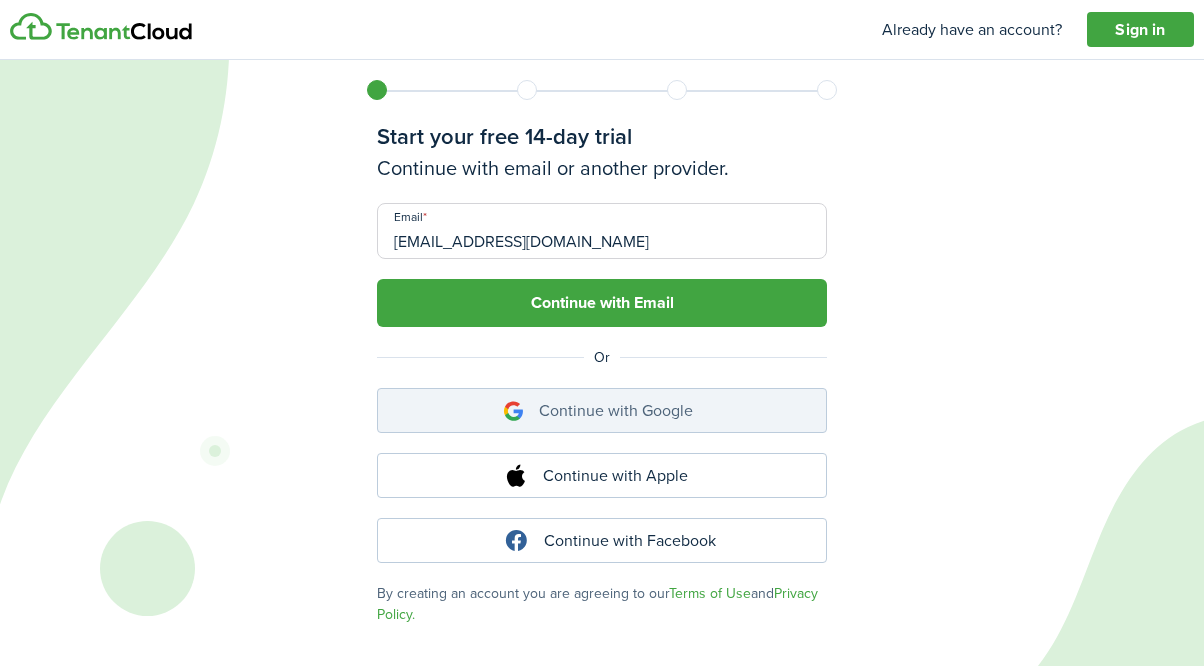 type on "[EMAIL_ADDRESS][DOMAIN_NAME]" 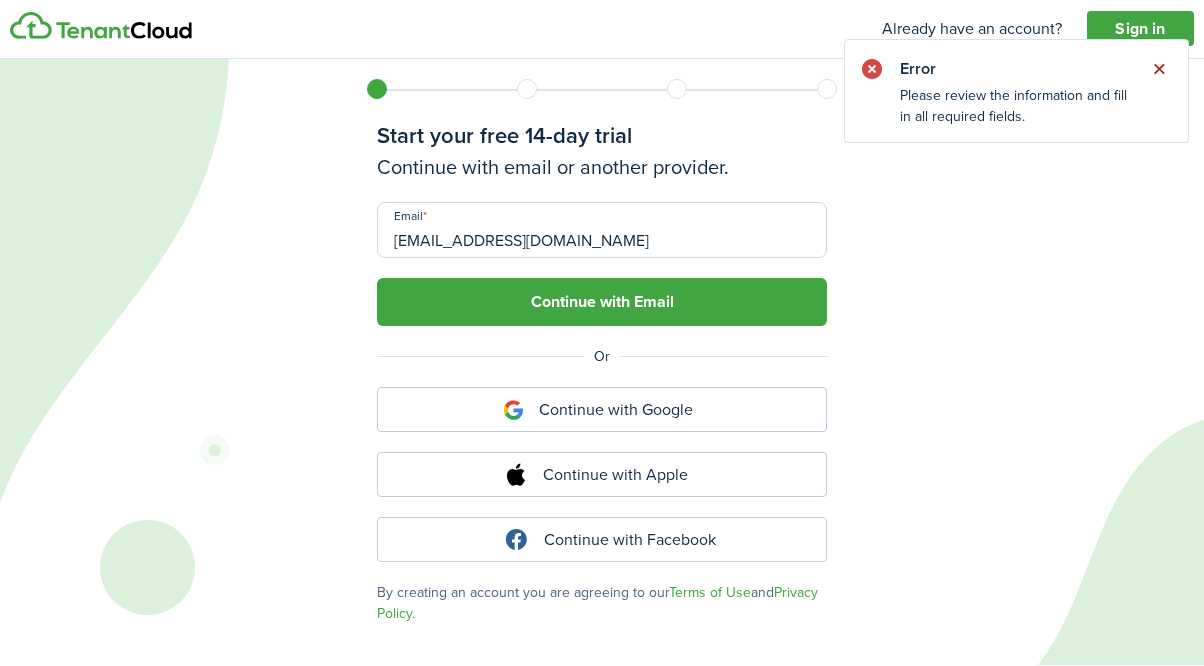 click at bounding box center (1159, 70) 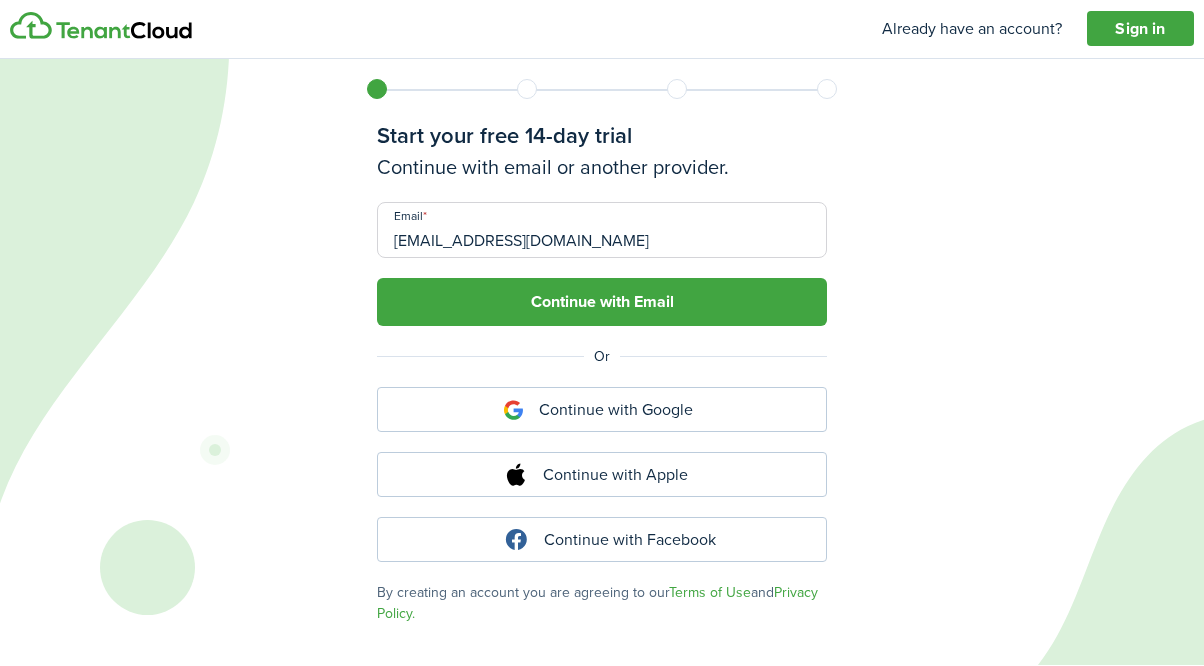click on "[EMAIL_ADDRESS][DOMAIN_NAME]" at bounding box center [602, 231] 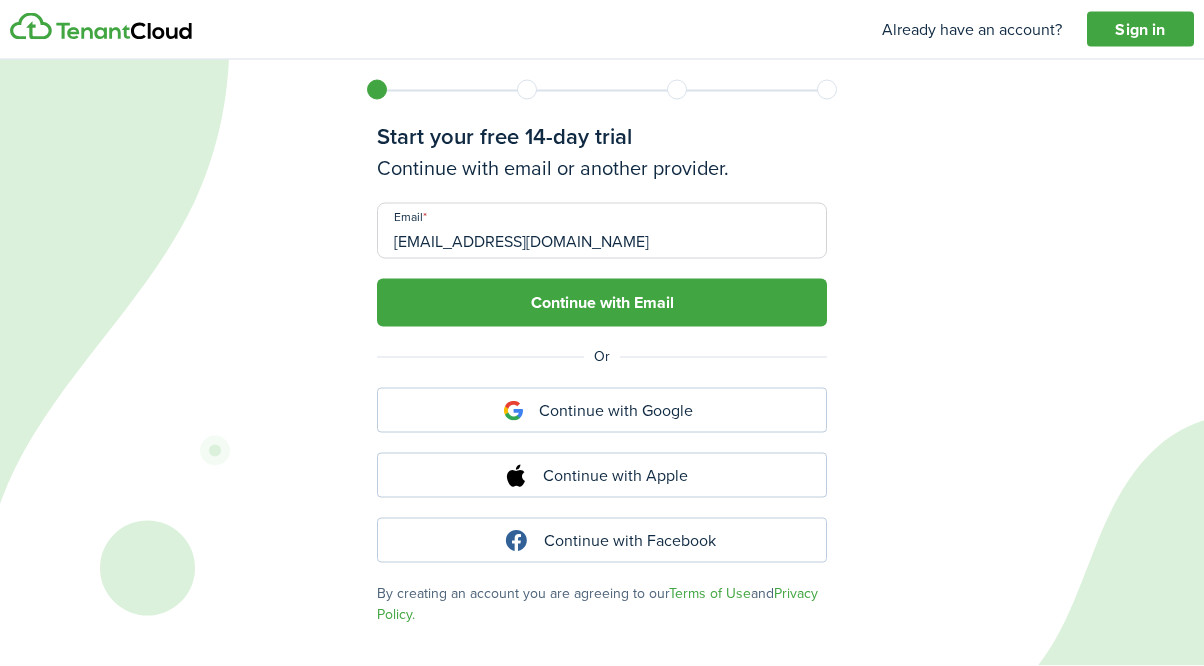 drag, startPoint x: 692, startPoint y: 240, endPoint x: 307, endPoint y: 227, distance: 385.21942 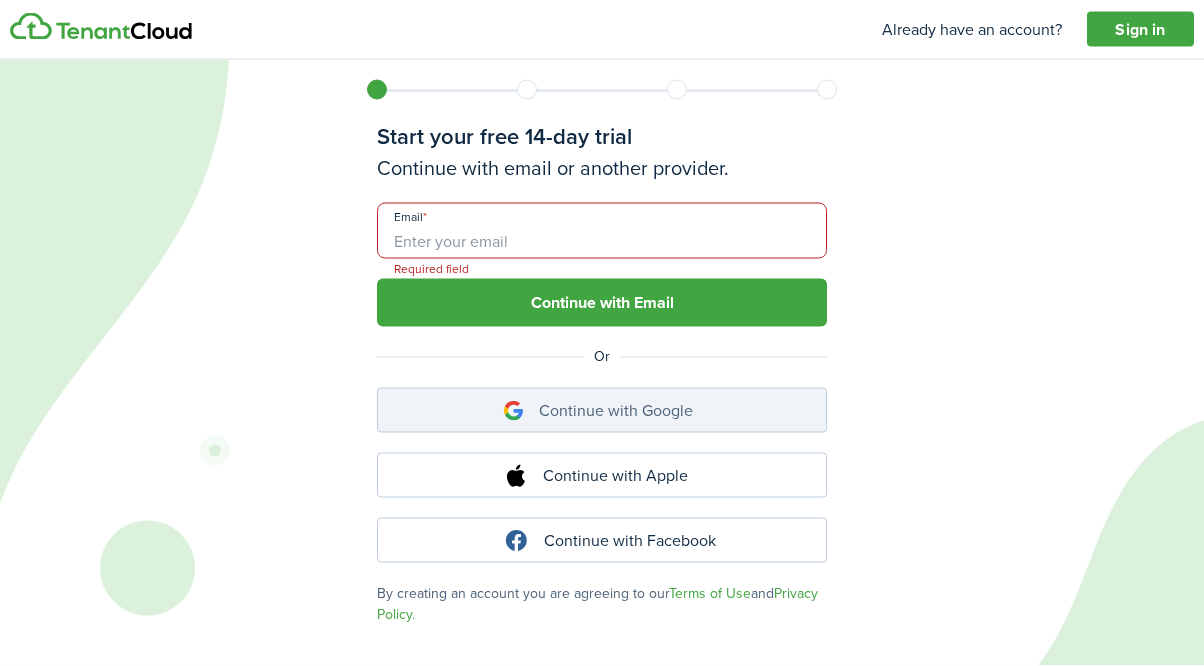 click on "Continue with Google" 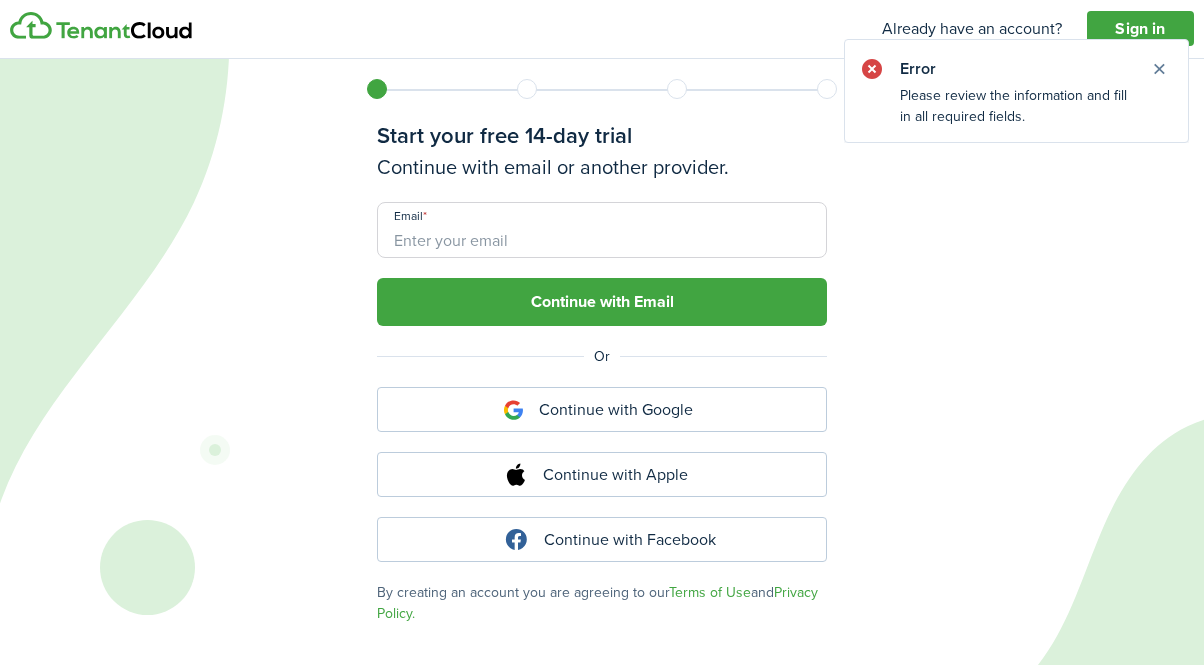 click on "Email" at bounding box center [602, 231] 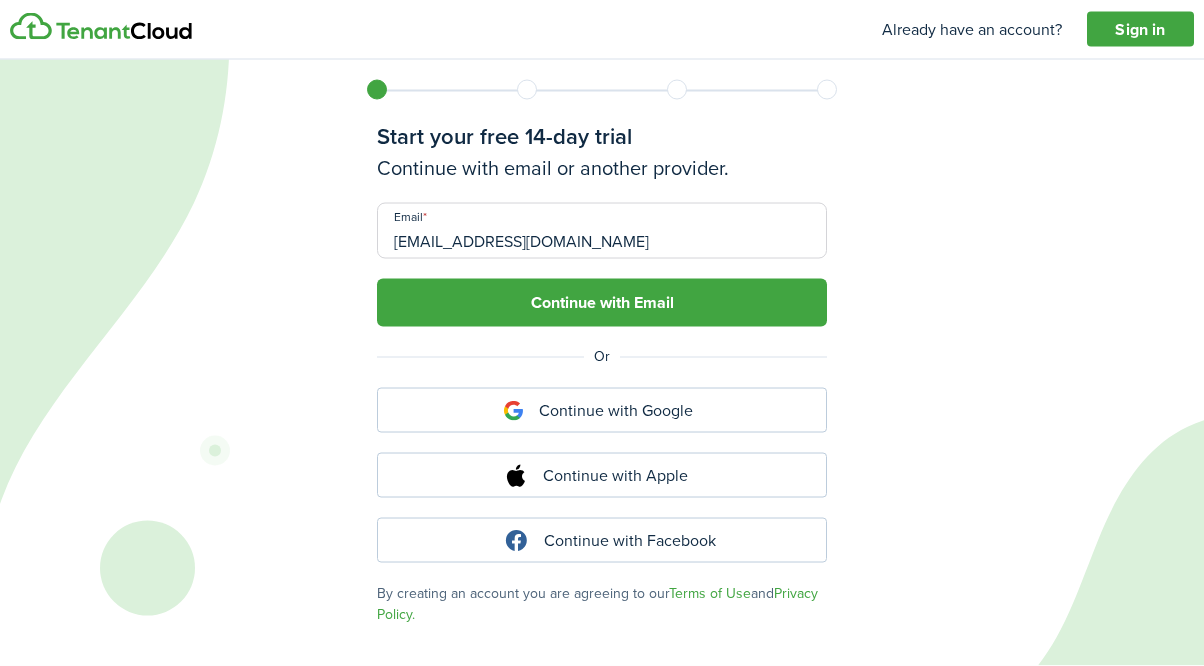 type on "[EMAIL_ADDRESS][DOMAIN_NAME]" 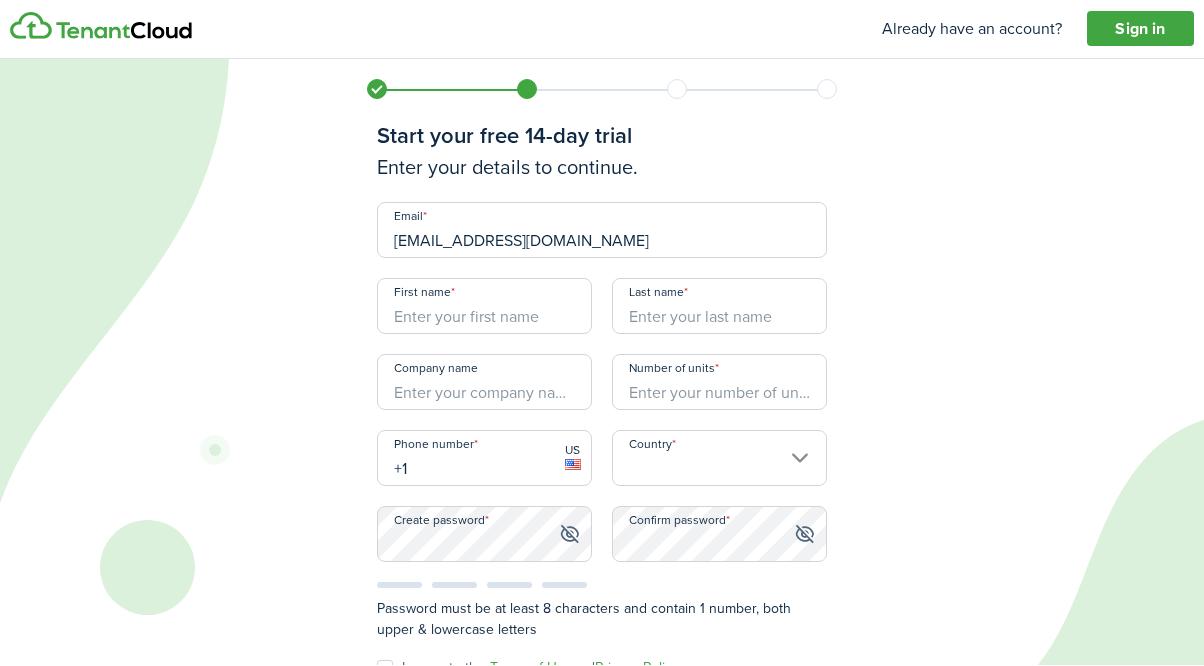 scroll, scrollTop: 1, scrollLeft: 0, axis: vertical 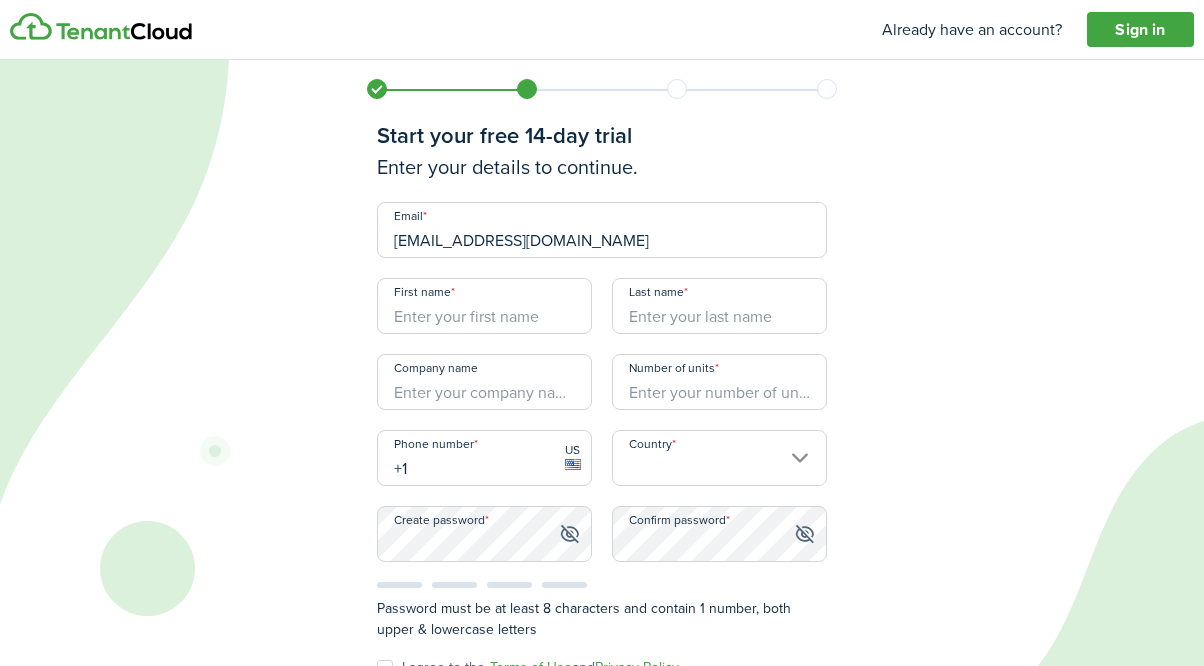 click on "First name" at bounding box center (484, 306) 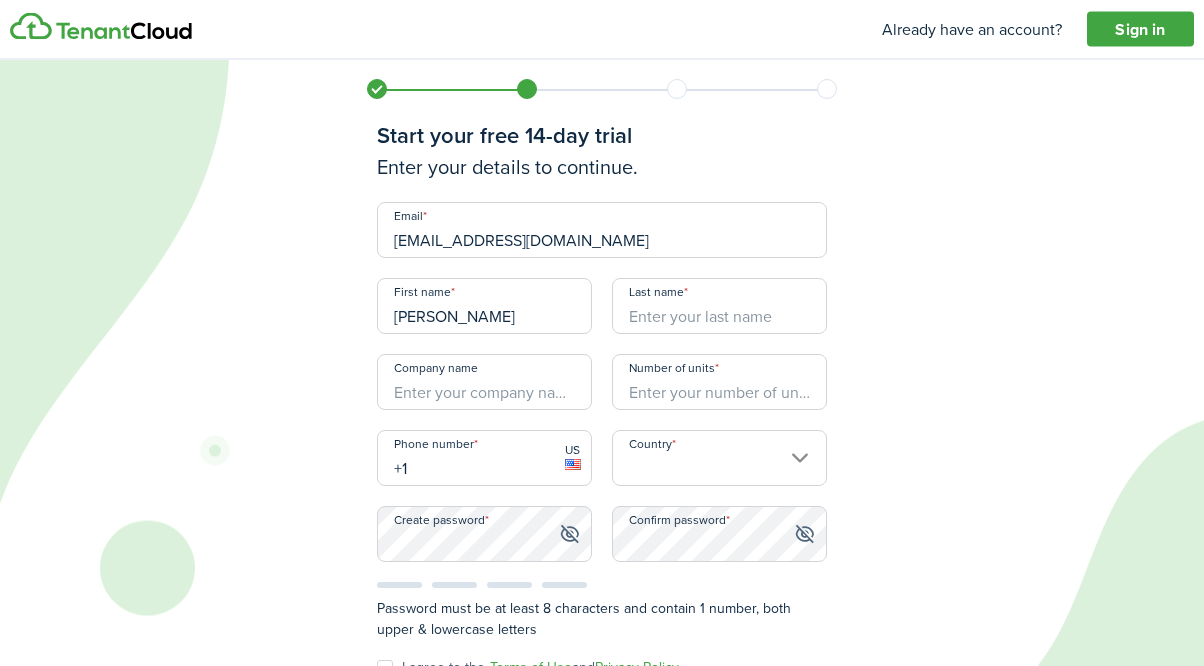 type on "[PERSON_NAME]" 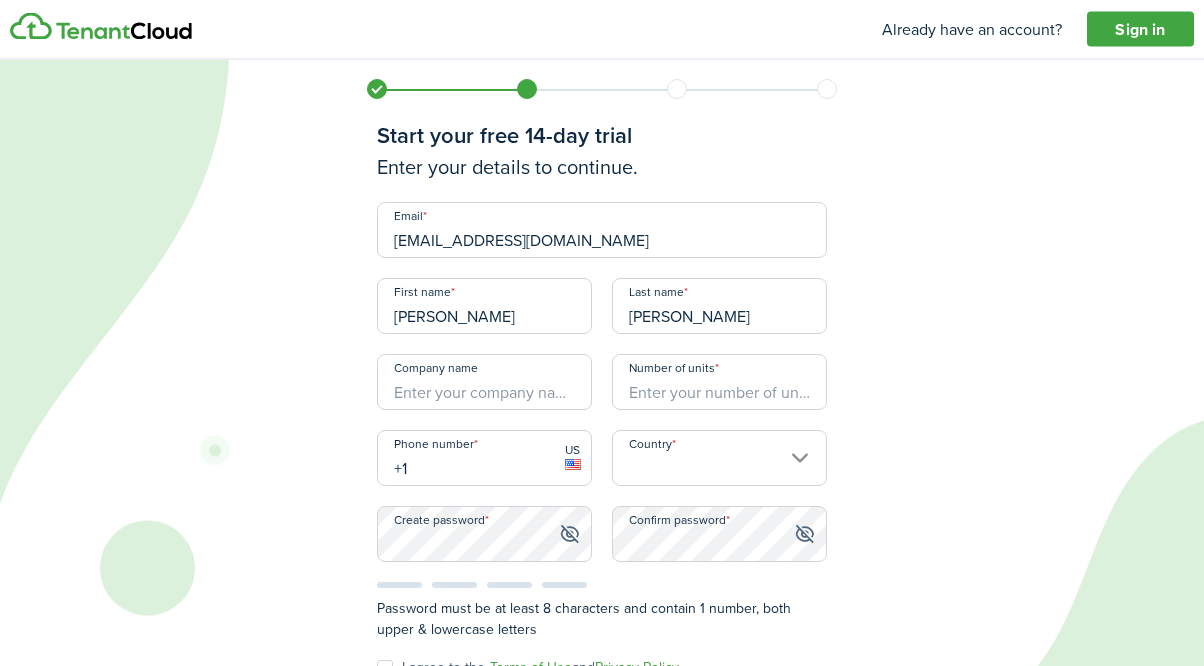 type on "[PERSON_NAME]" 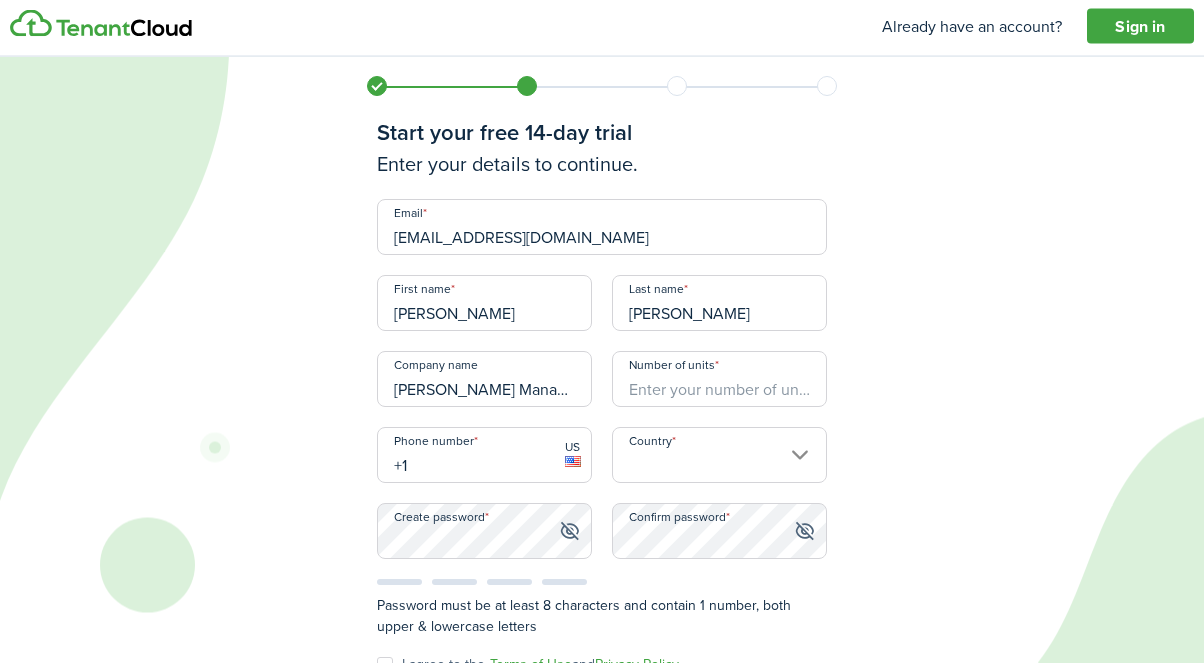 type on "[PERSON_NAME] Management Group" 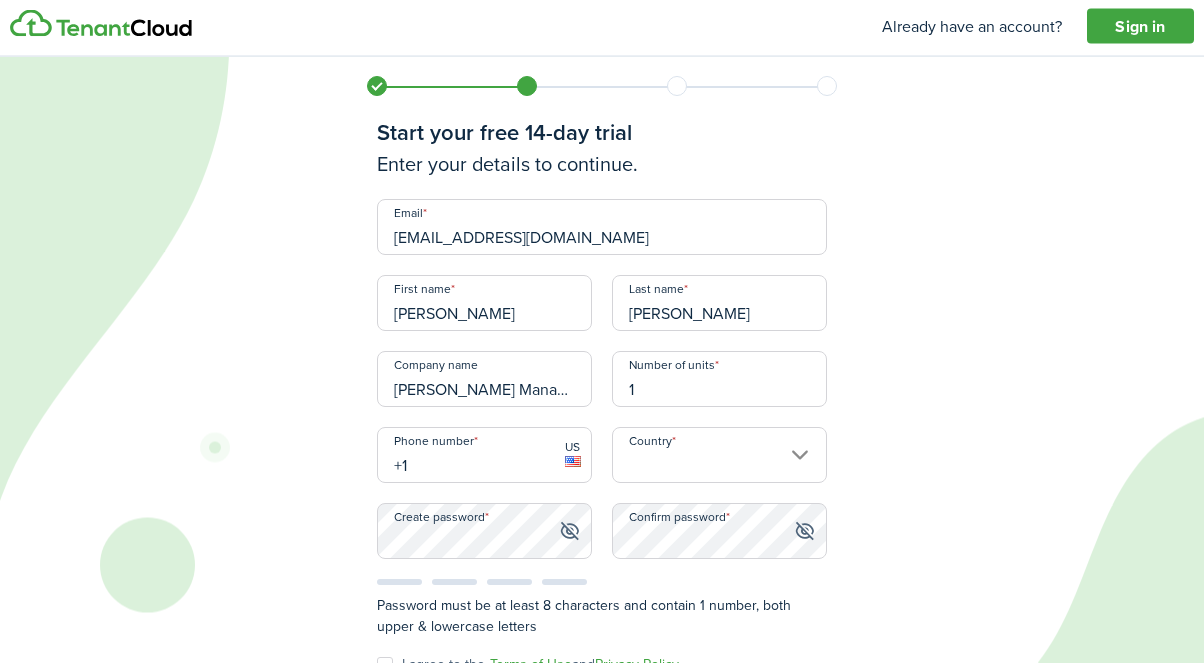 type on "1" 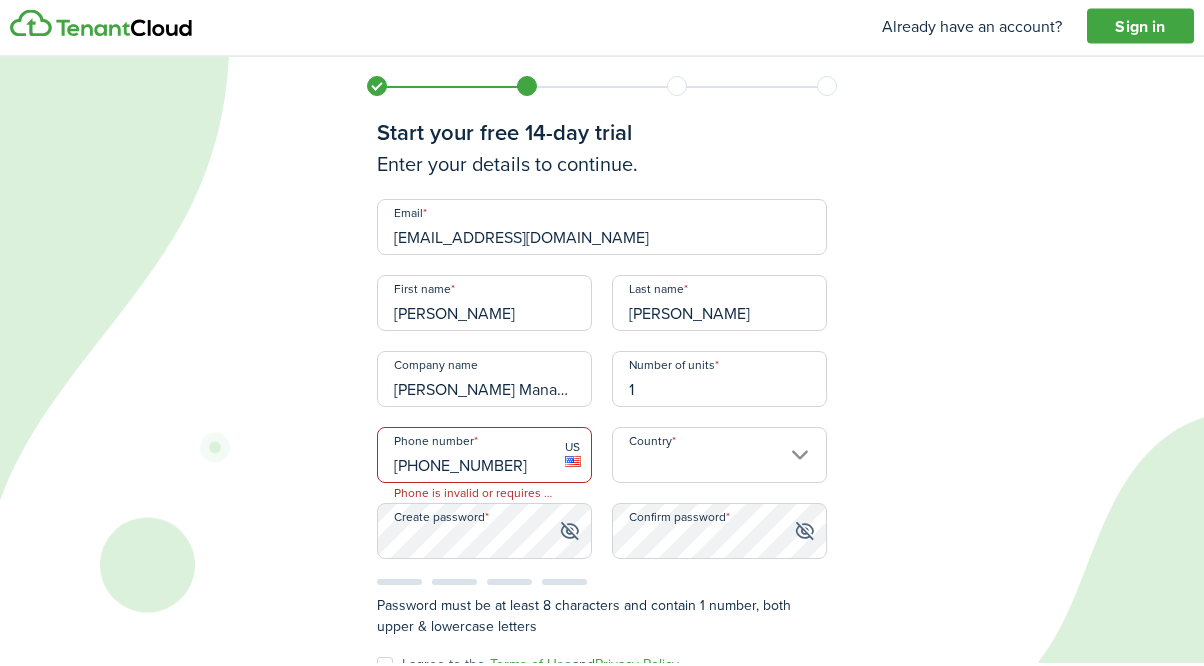 type on "[PHONE_NUMBER]" 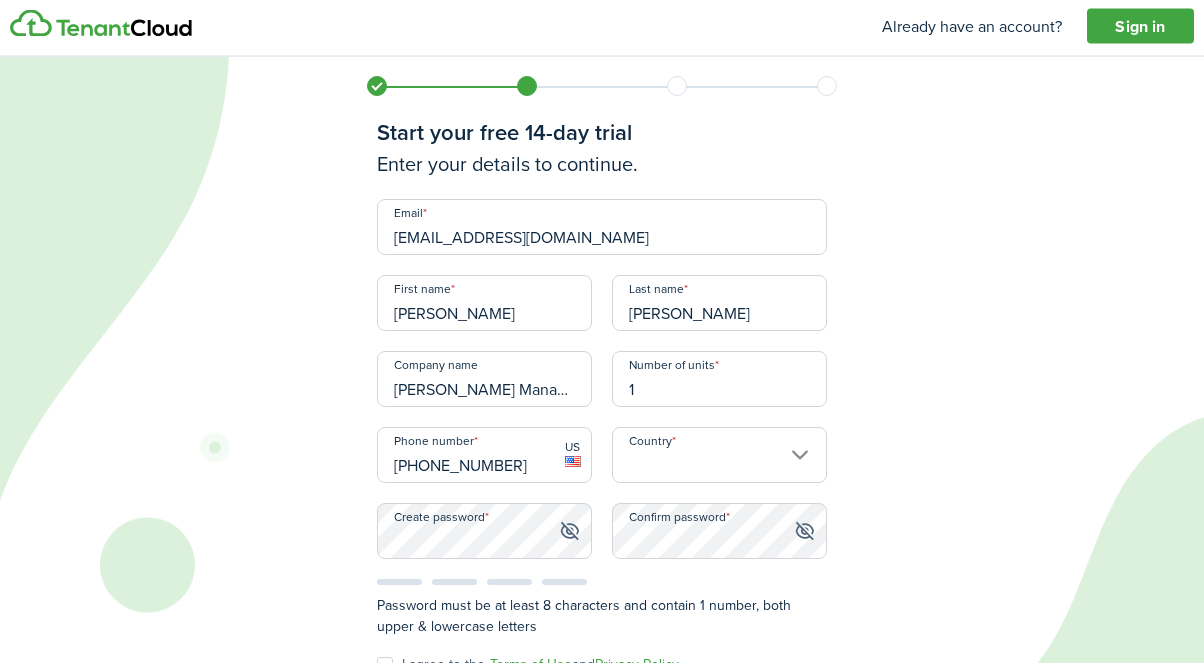 click on "Country" at bounding box center (719, 459) 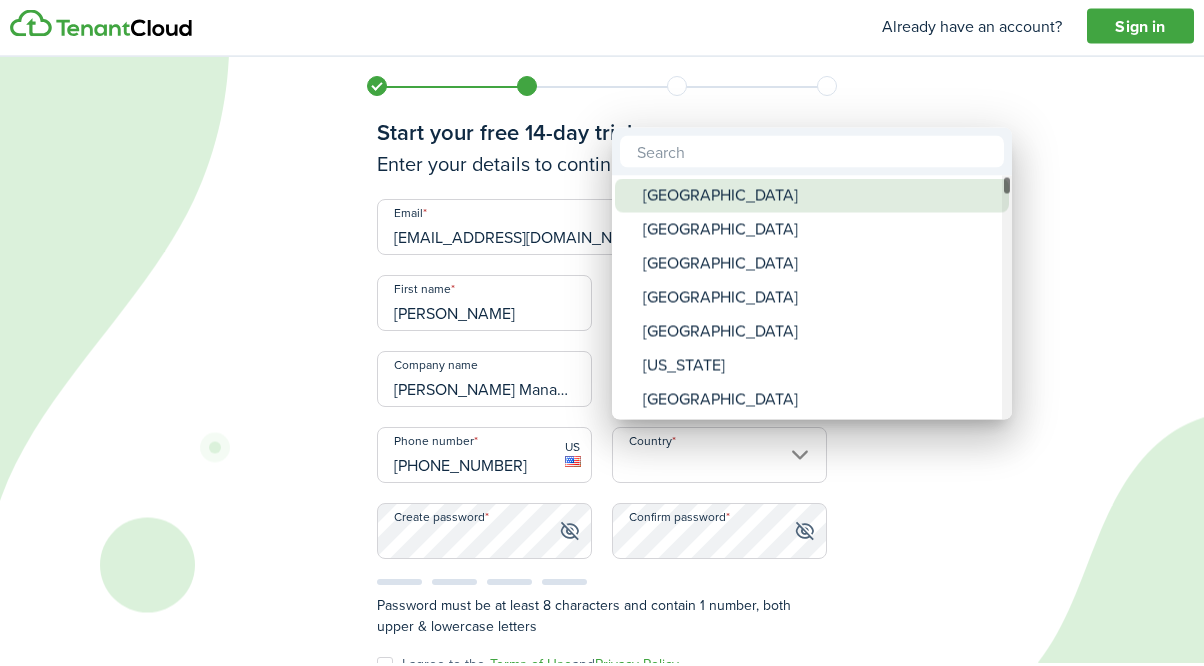 click on "[GEOGRAPHIC_DATA]" at bounding box center [820, 199] 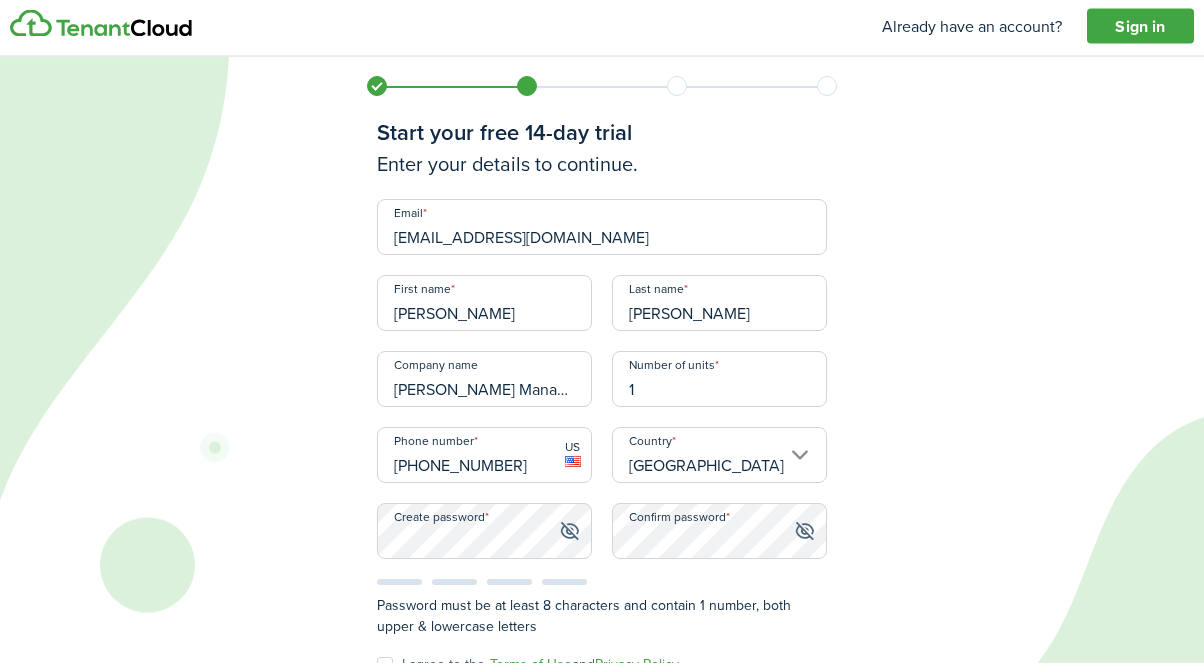 scroll, scrollTop: 4, scrollLeft: 0, axis: vertical 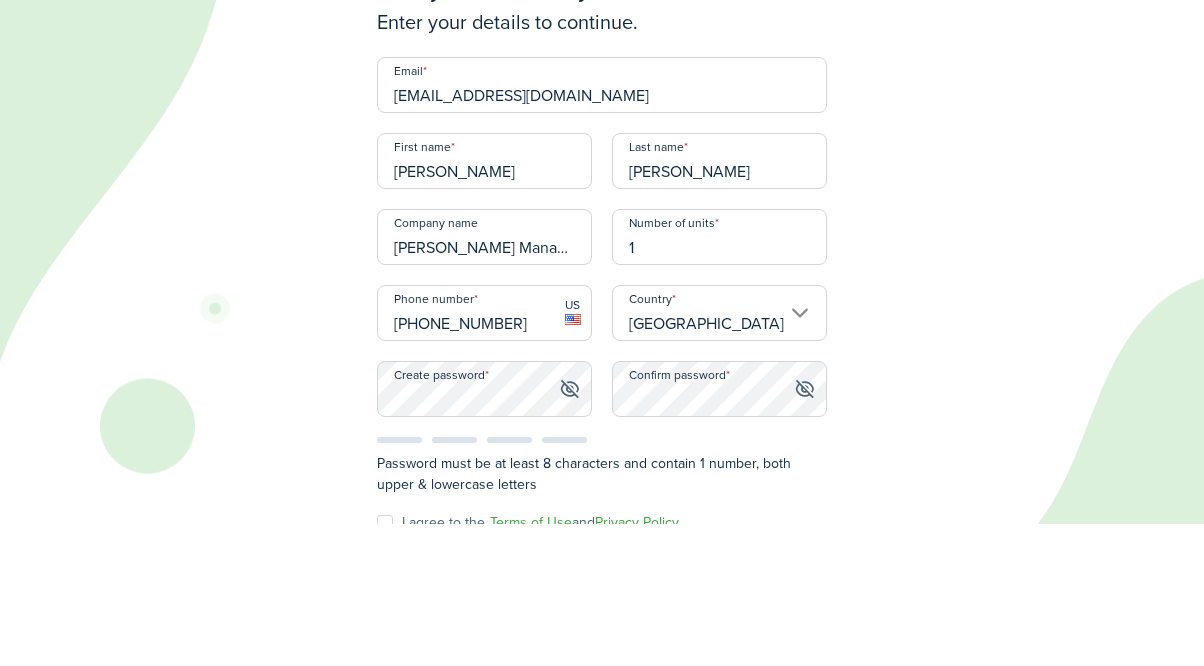 click on "Email  [EMAIL_ADDRESS][DOMAIN_NAME]  First name  [PERSON_NAME]  Last name  [PERSON_NAME]  Company name  [PERSON_NAME] Management Group  Number of units  1  Phone number  [PHONE_NUMBER] US  Country  [GEOGRAPHIC_DATA]  Create password   Confirm password   Password must be at least 8 characters and contain 1 number, both upper & lowercase letters
I agree to the Terms of Use  and  Privacy Policy.  I agree to receive SMS marketing communications.  Start my free trial" at bounding box center [602, 484] 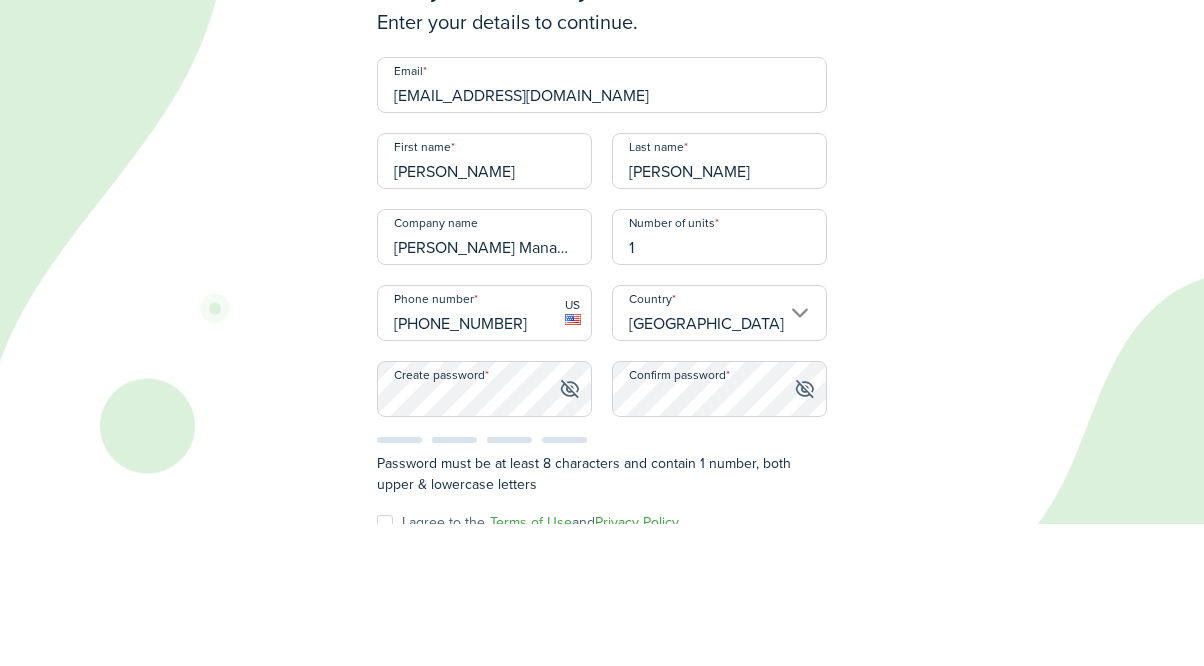 scroll, scrollTop: 145, scrollLeft: 0, axis: vertical 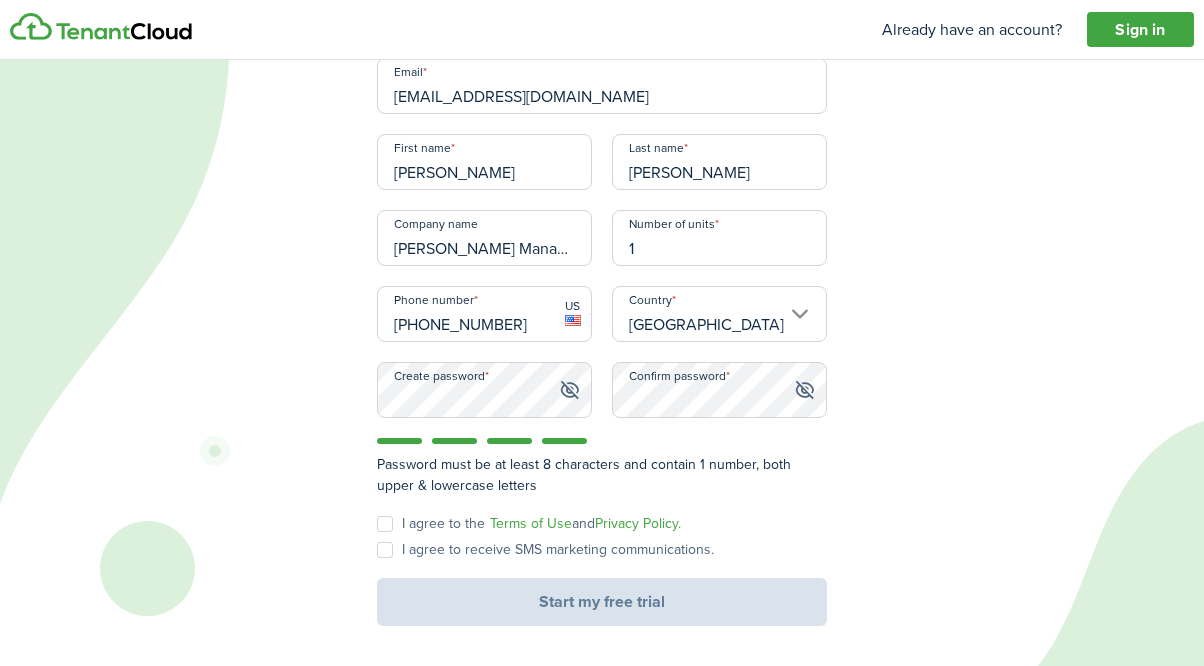 click on "I agree to the Terms of Use  and  Privacy Policy.  I agree to receive SMS marketing communications." at bounding box center (602, 547) 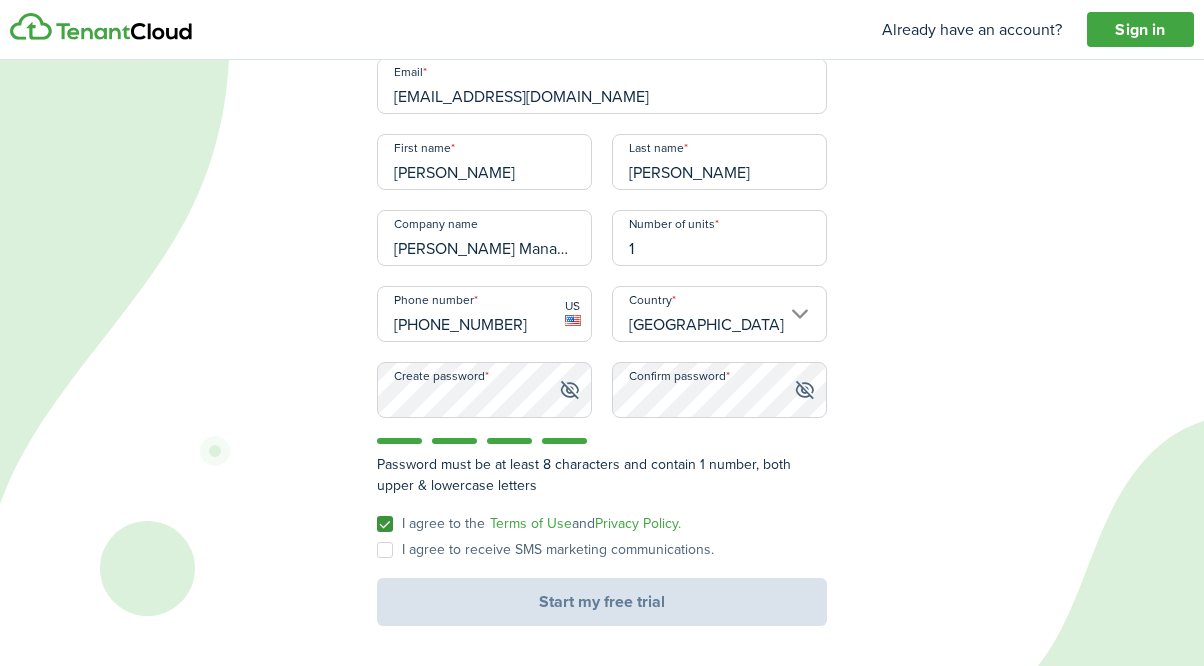 checkbox on "true" 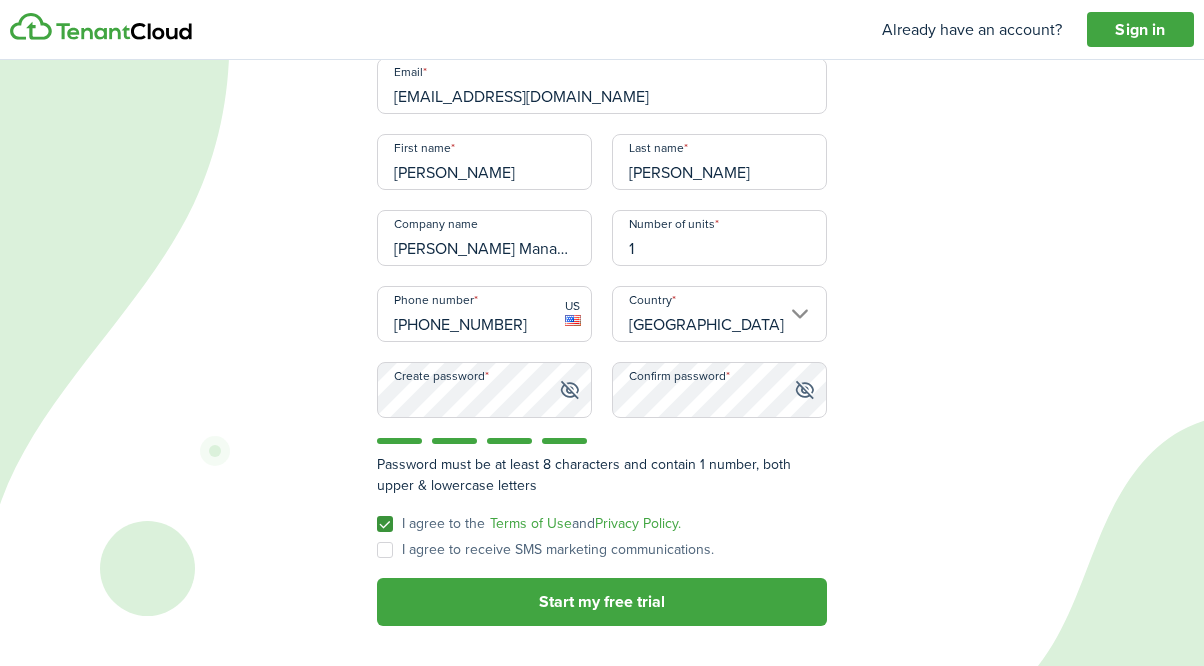 click on "I agree to receive SMS marketing communications." at bounding box center (545, 550) 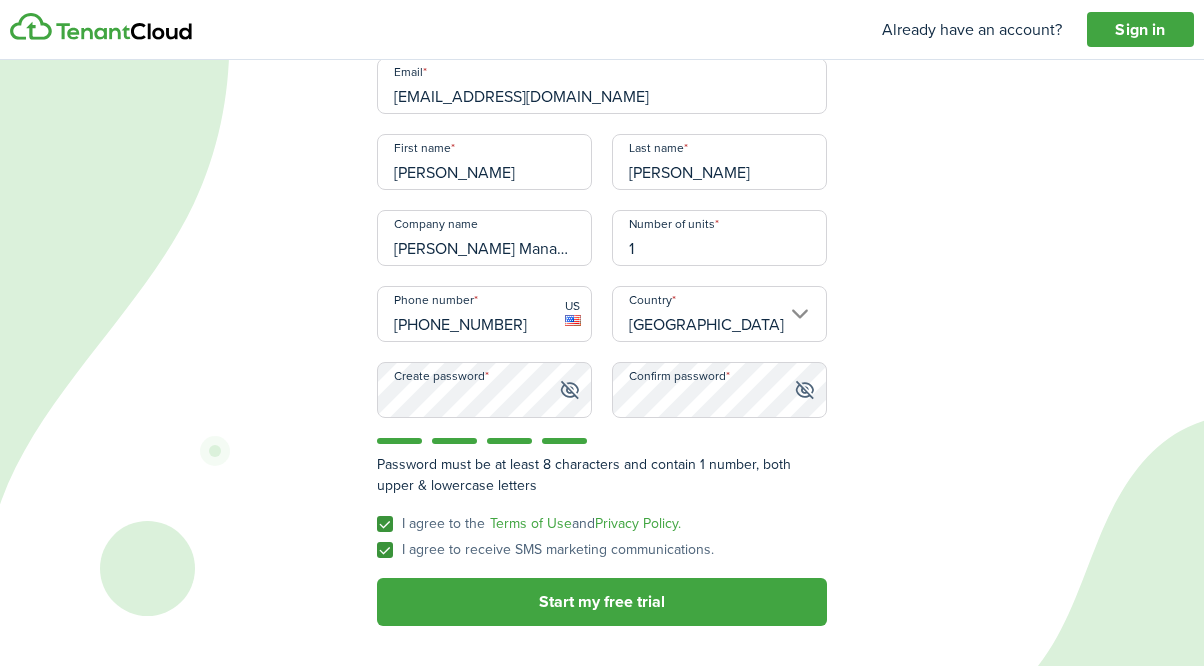 checkbox on "true" 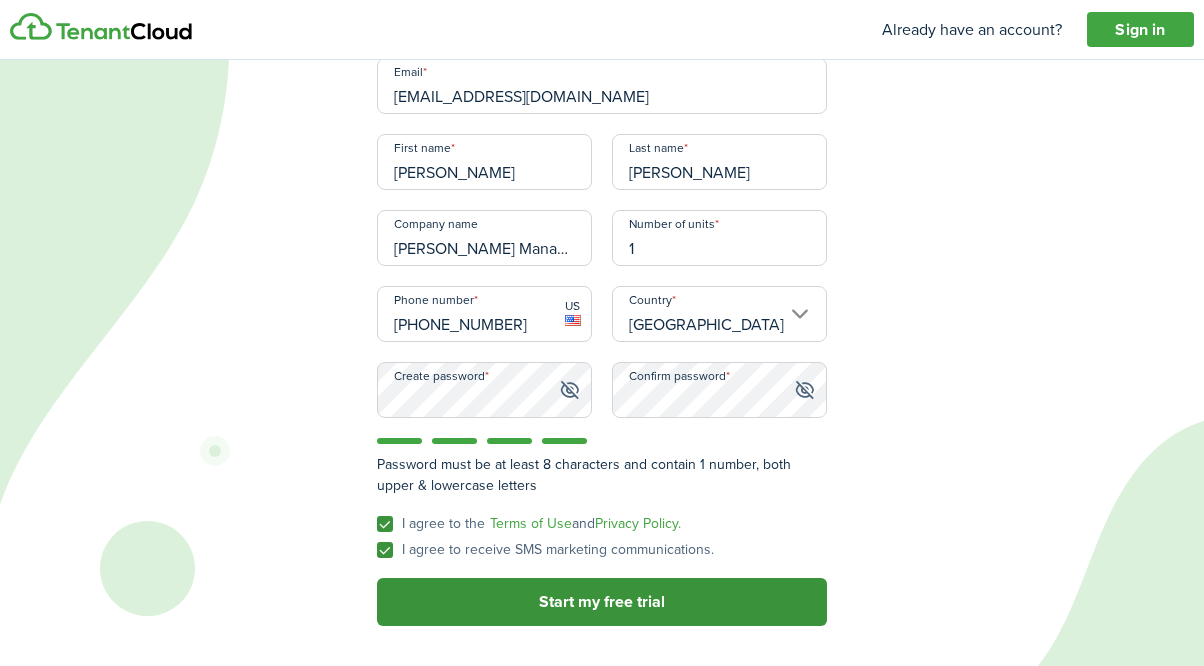 click on "Start my free trial" at bounding box center [602, 602] 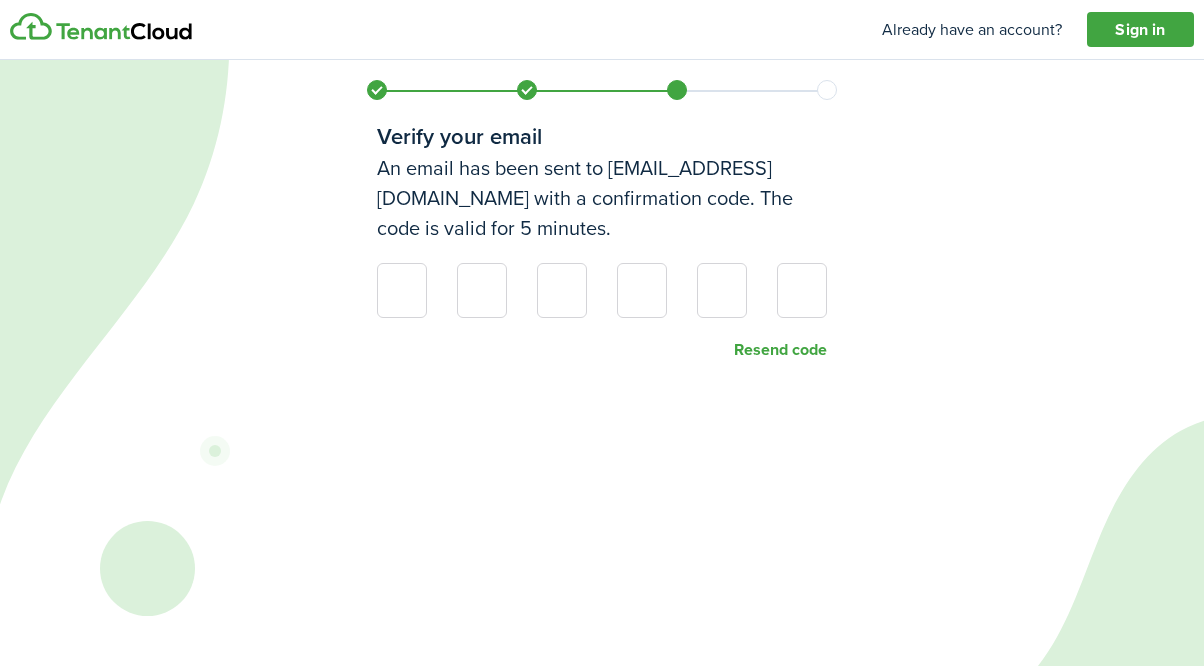 scroll, scrollTop: 0, scrollLeft: 0, axis: both 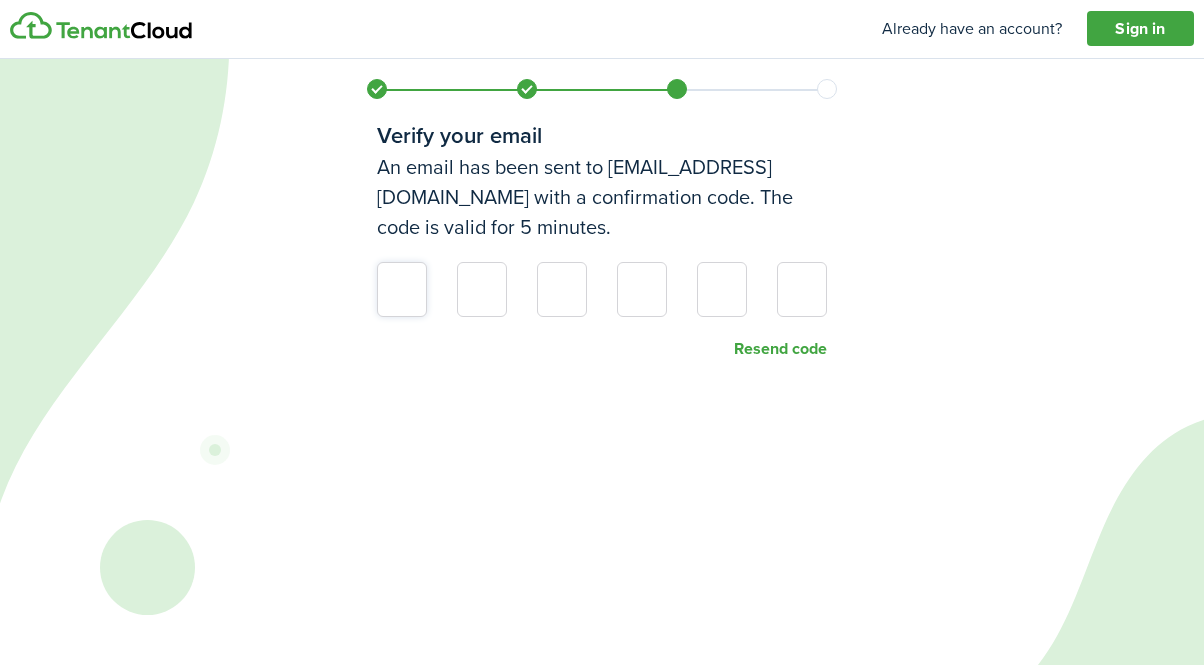 click 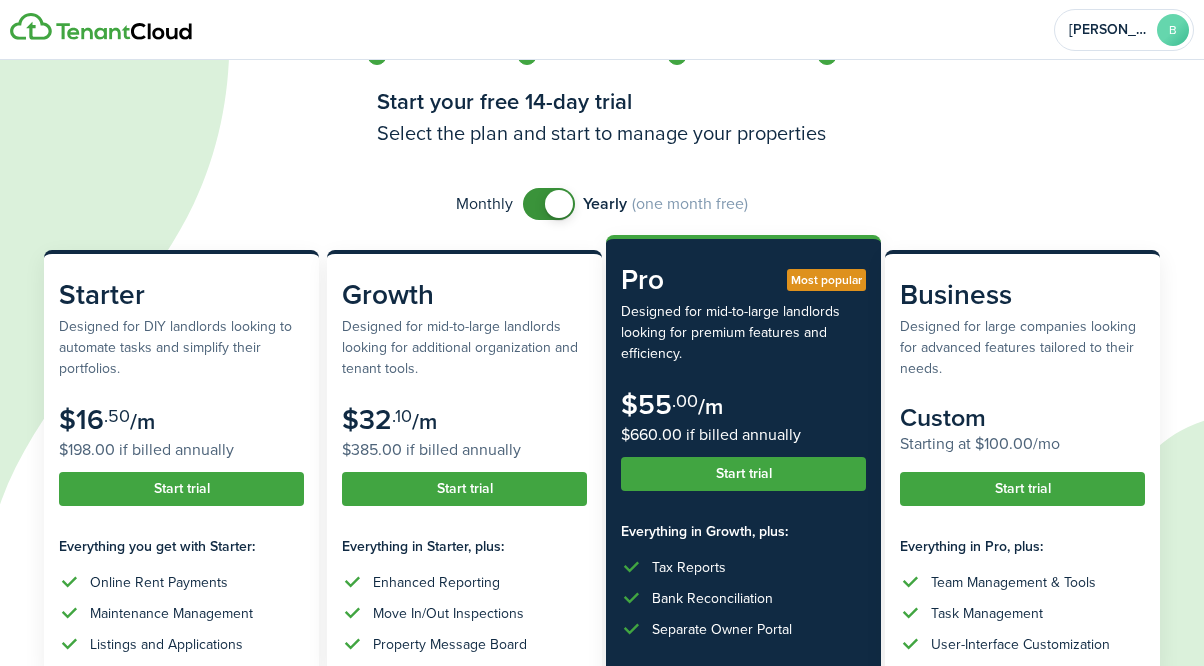 scroll, scrollTop: 0, scrollLeft: 0, axis: both 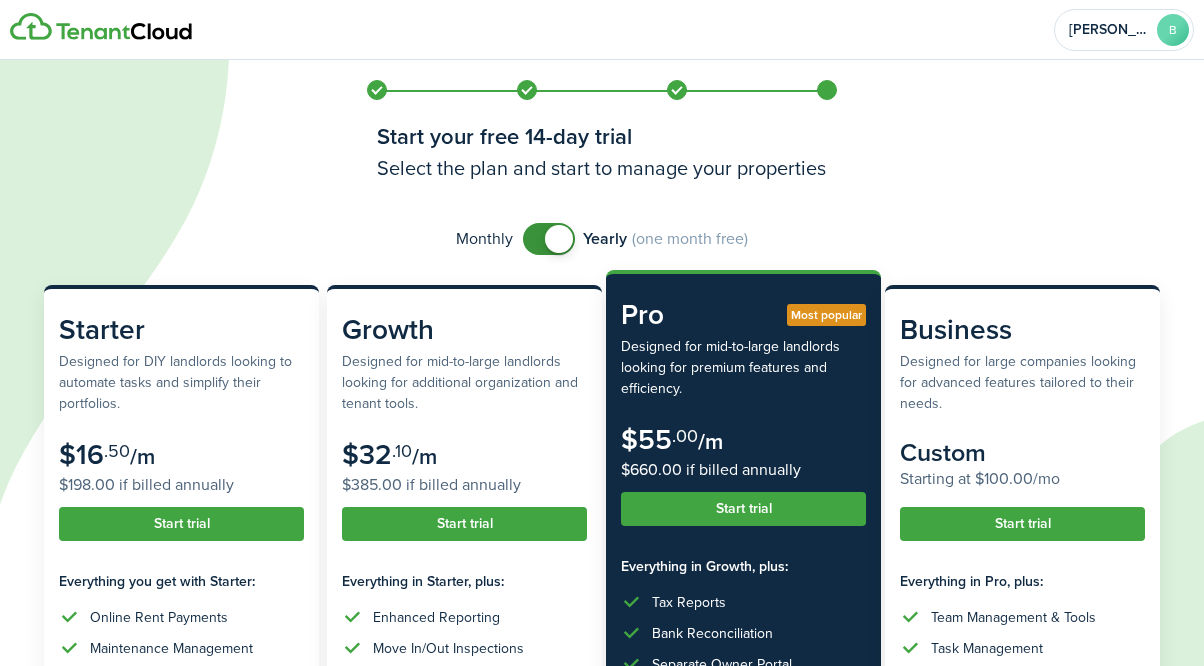 checkbox on "false" 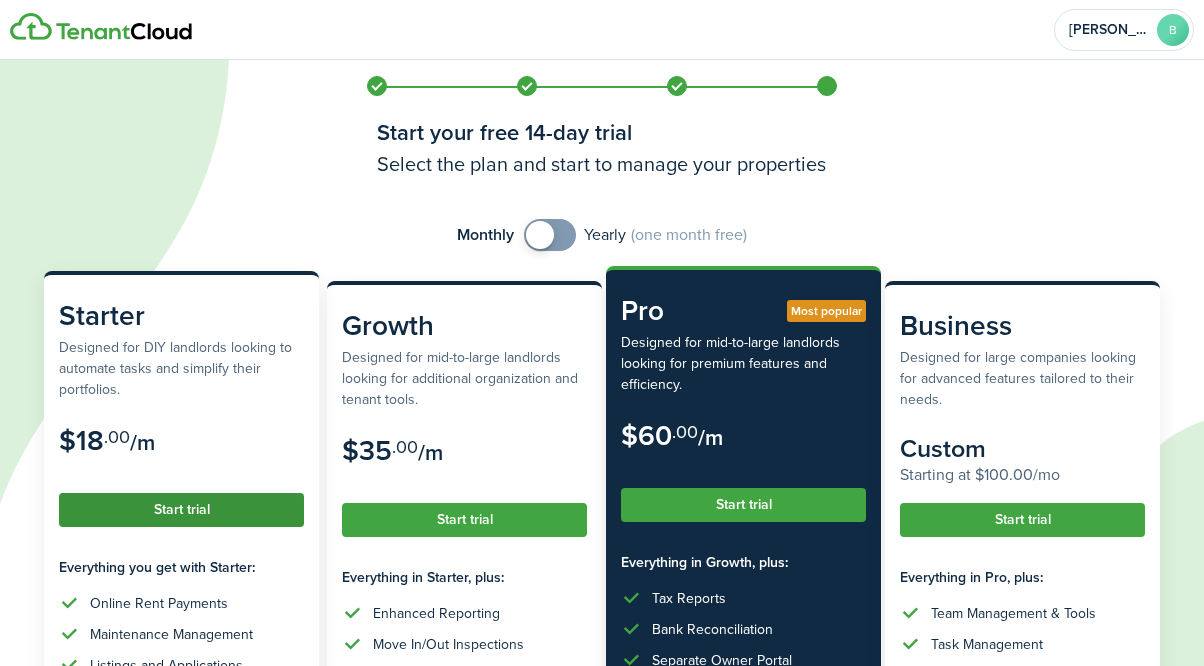 scroll, scrollTop: 38, scrollLeft: 0, axis: vertical 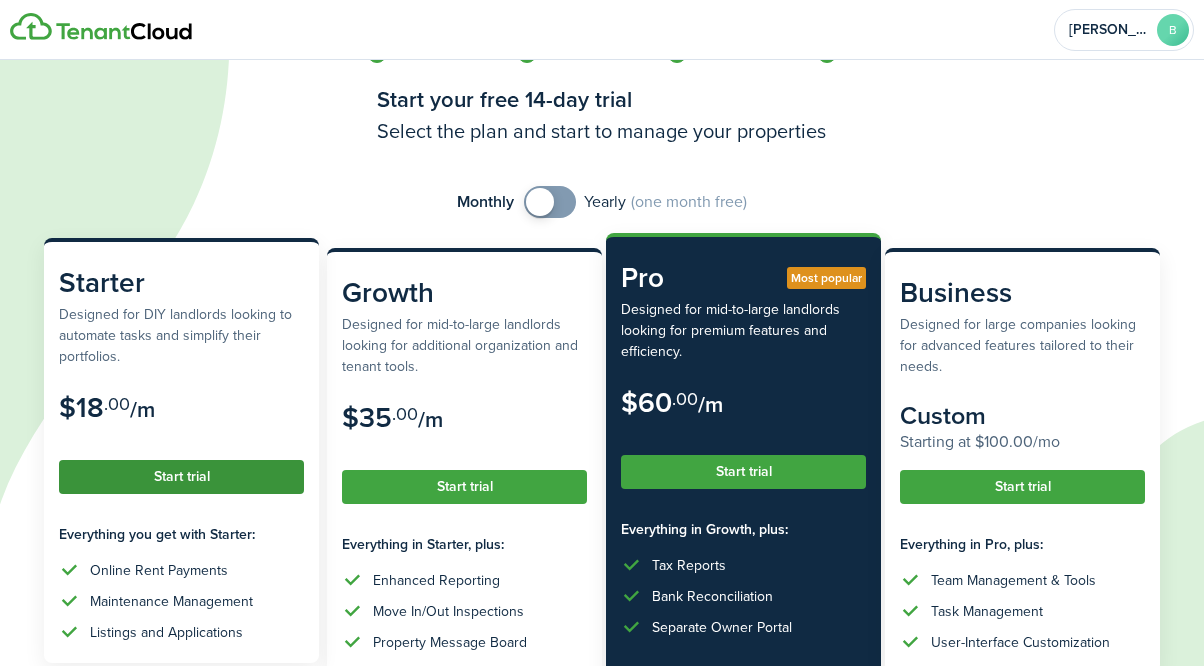 click on "Start trial" 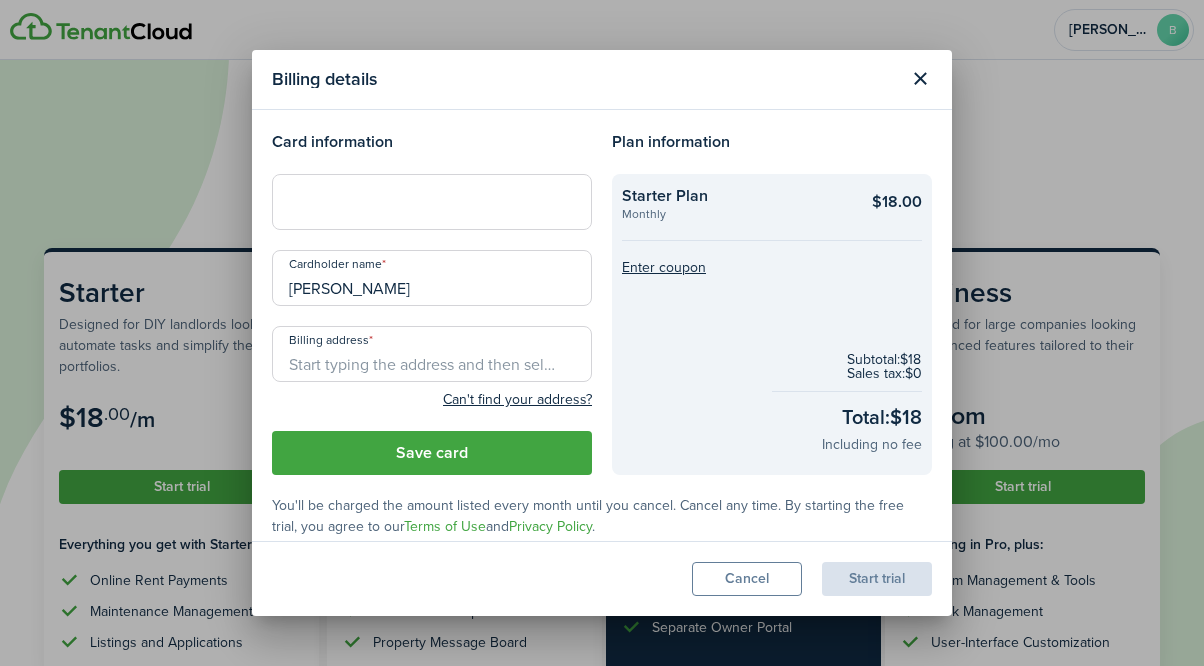 click on "Billing address" at bounding box center [432, 354] 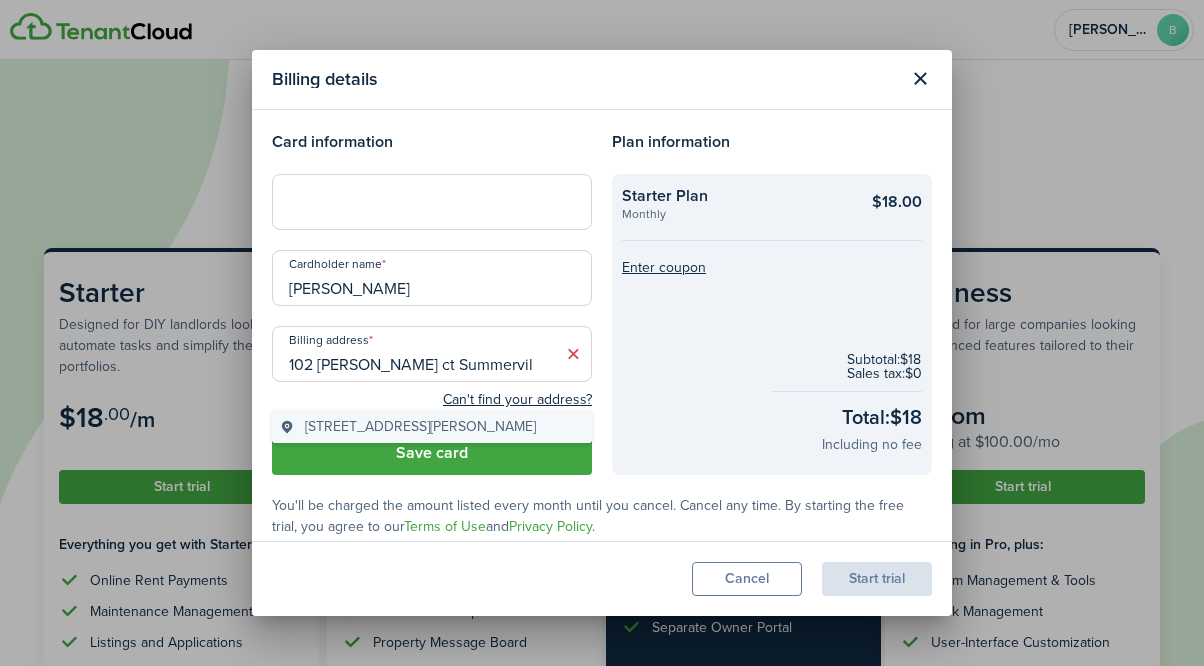 click on "[STREET_ADDRESS][PERSON_NAME]" at bounding box center [420, 426] 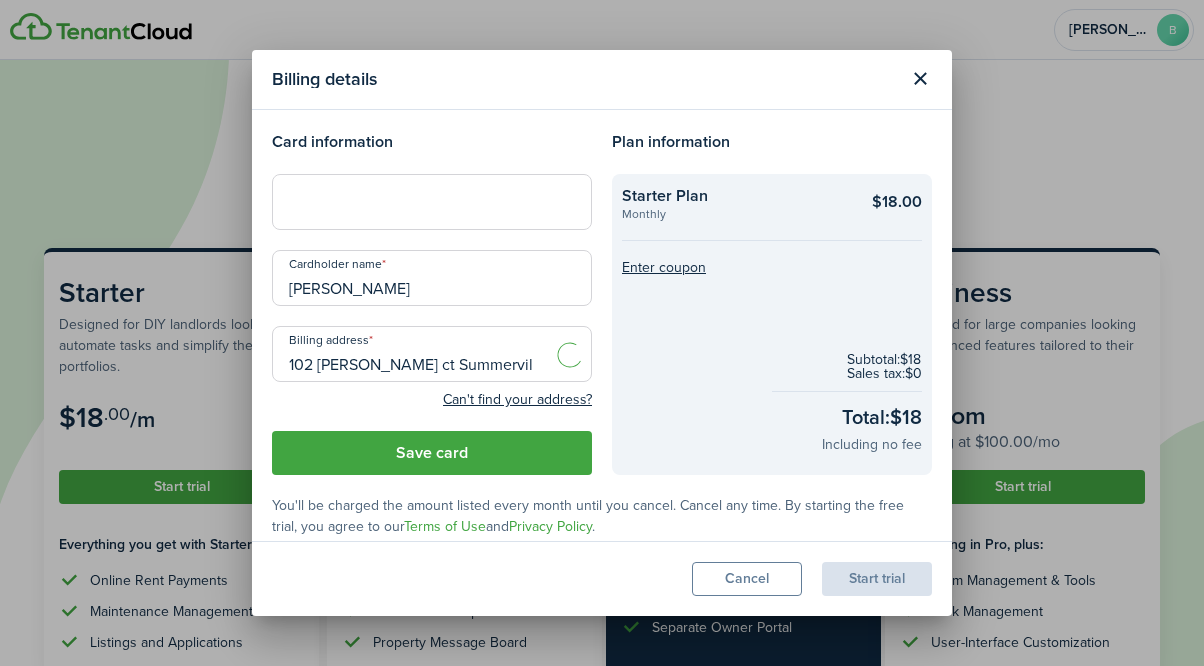 type on "[STREET_ADDRESS][PERSON_NAME]" 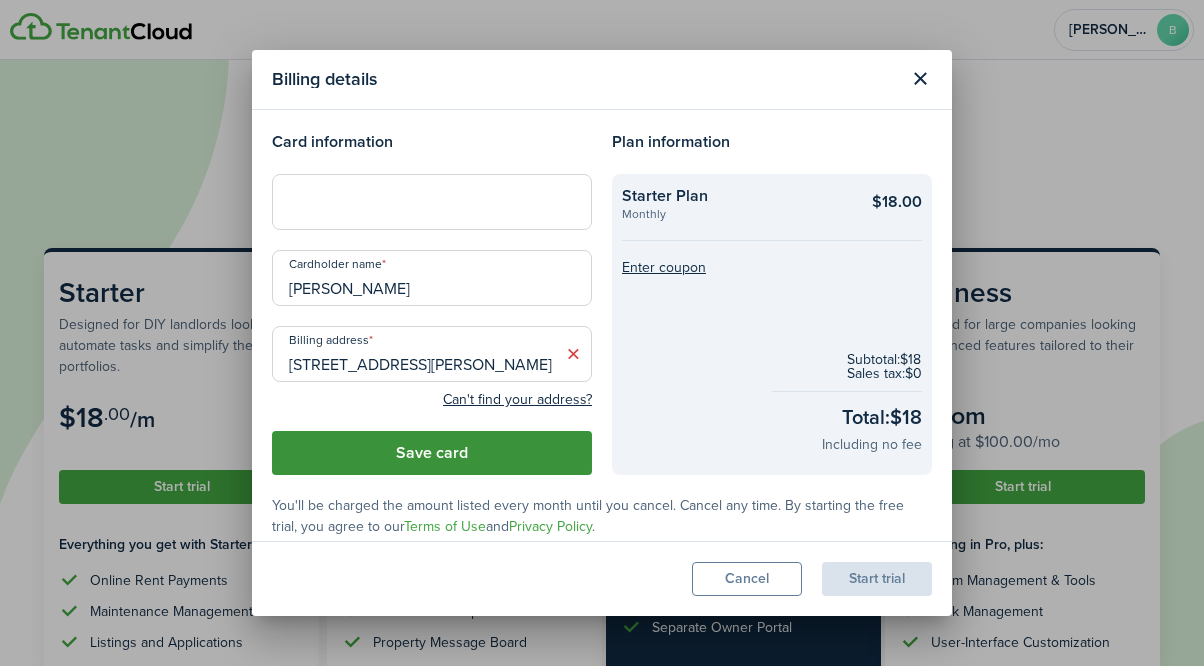 click on "Save card" 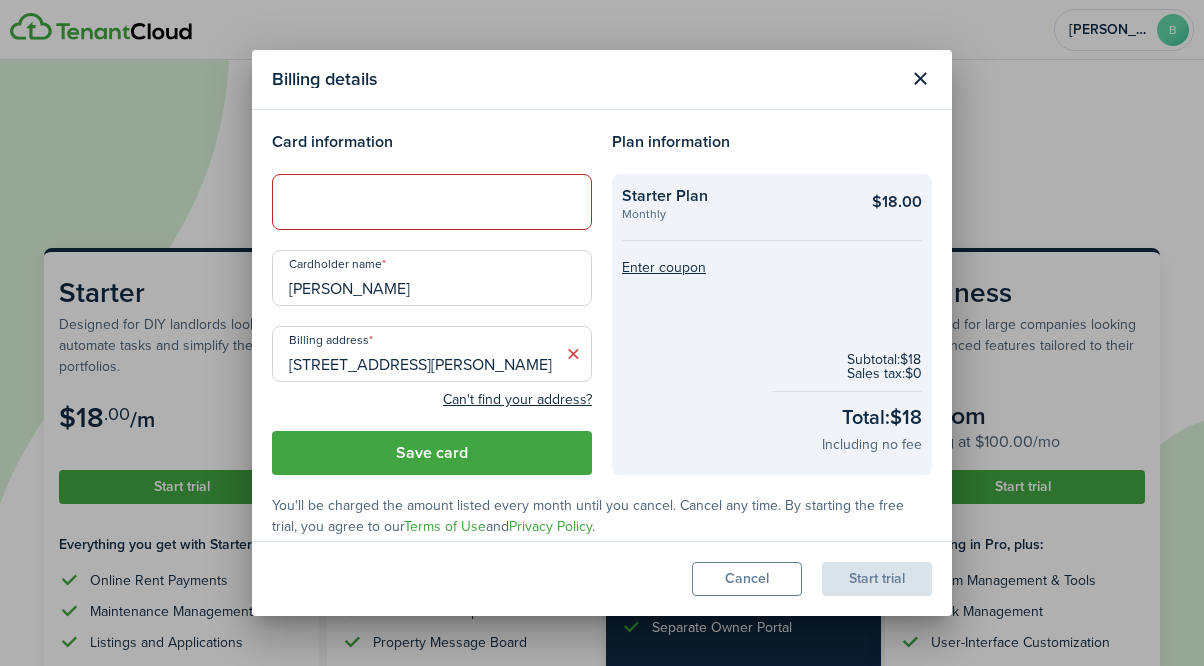 scroll, scrollTop: 74, scrollLeft: 0, axis: vertical 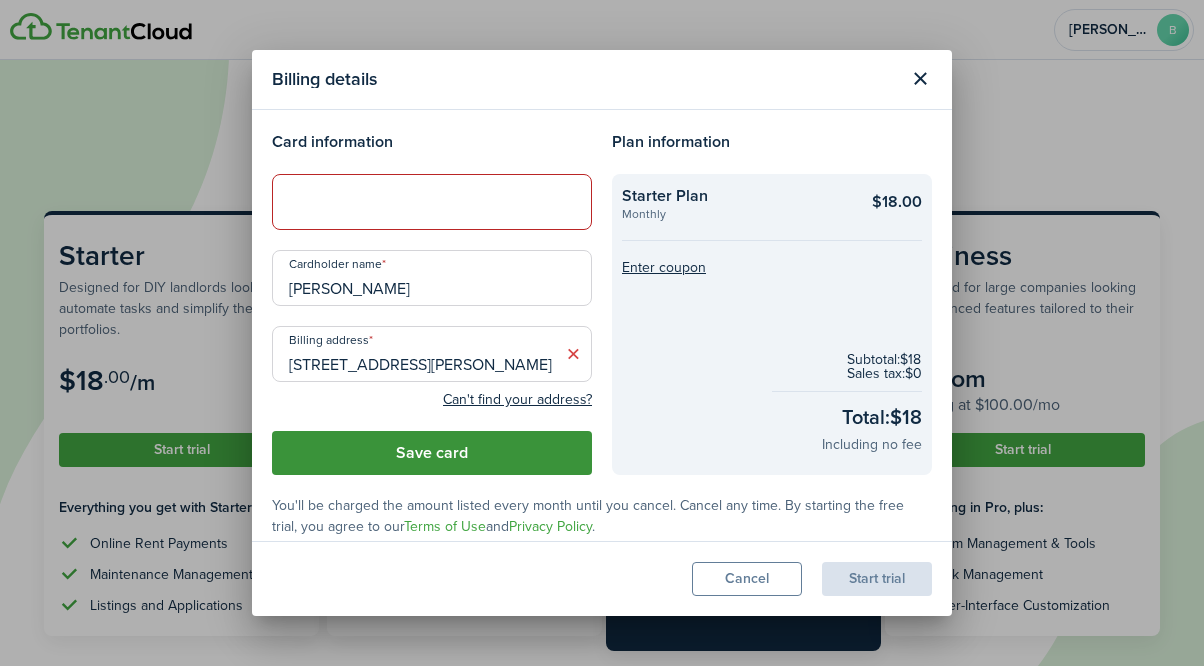 click on "Save card" 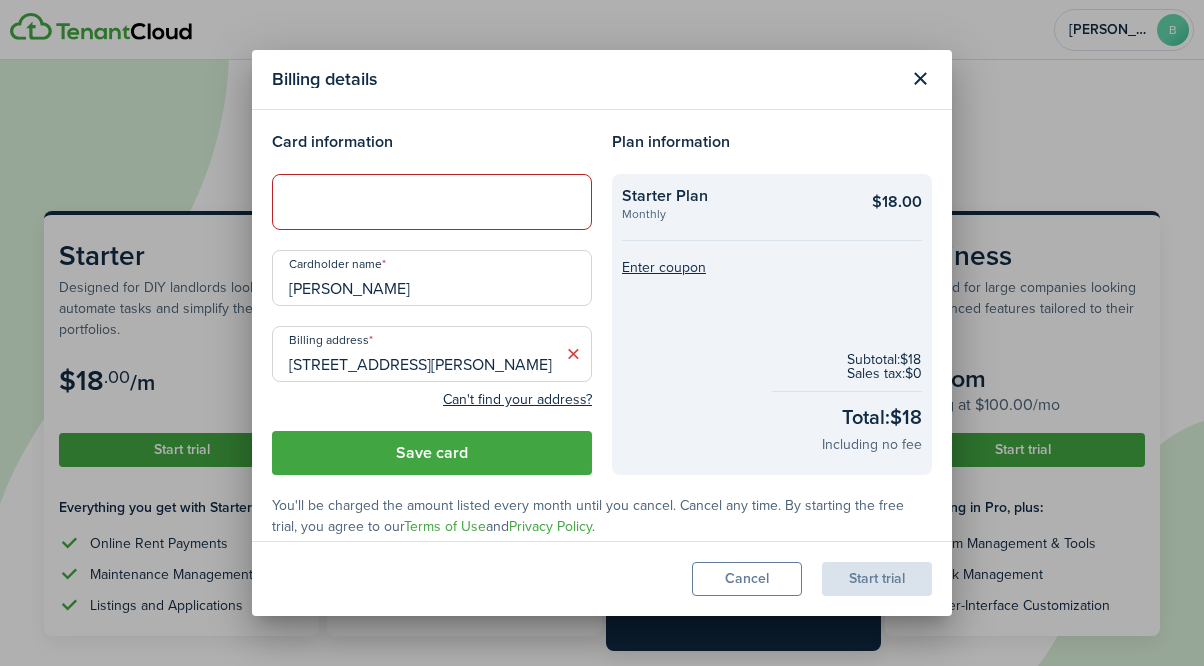click at bounding box center (432, 201) 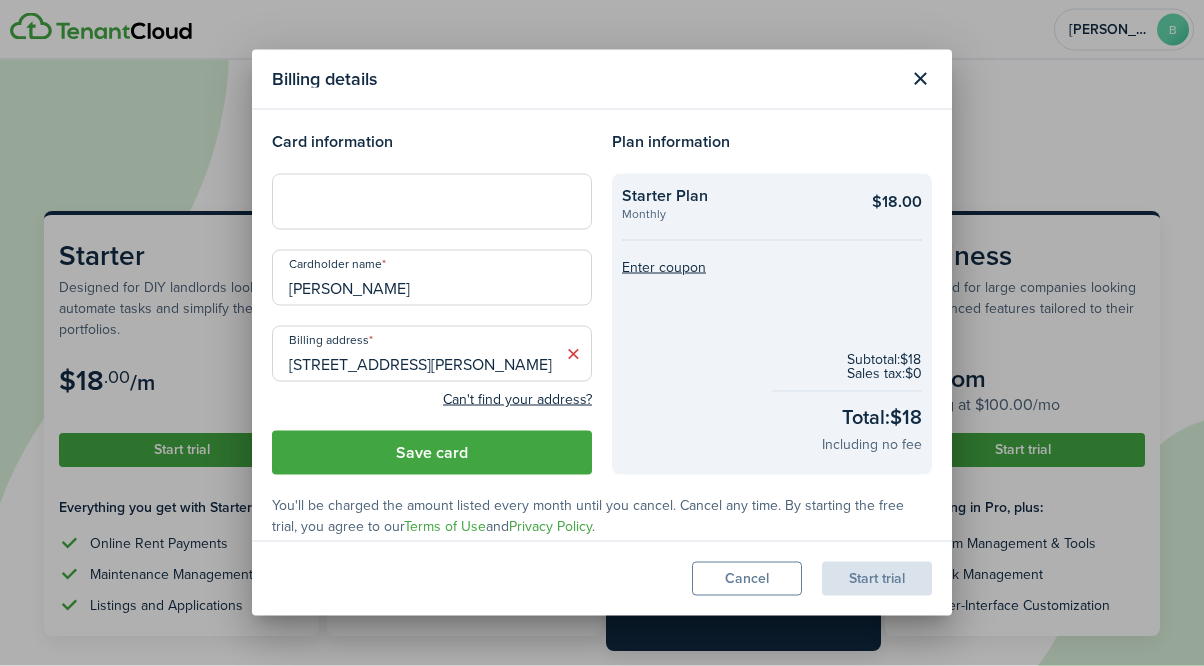 scroll, scrollTop: 74, scrollLeft: 0, axis: vertical 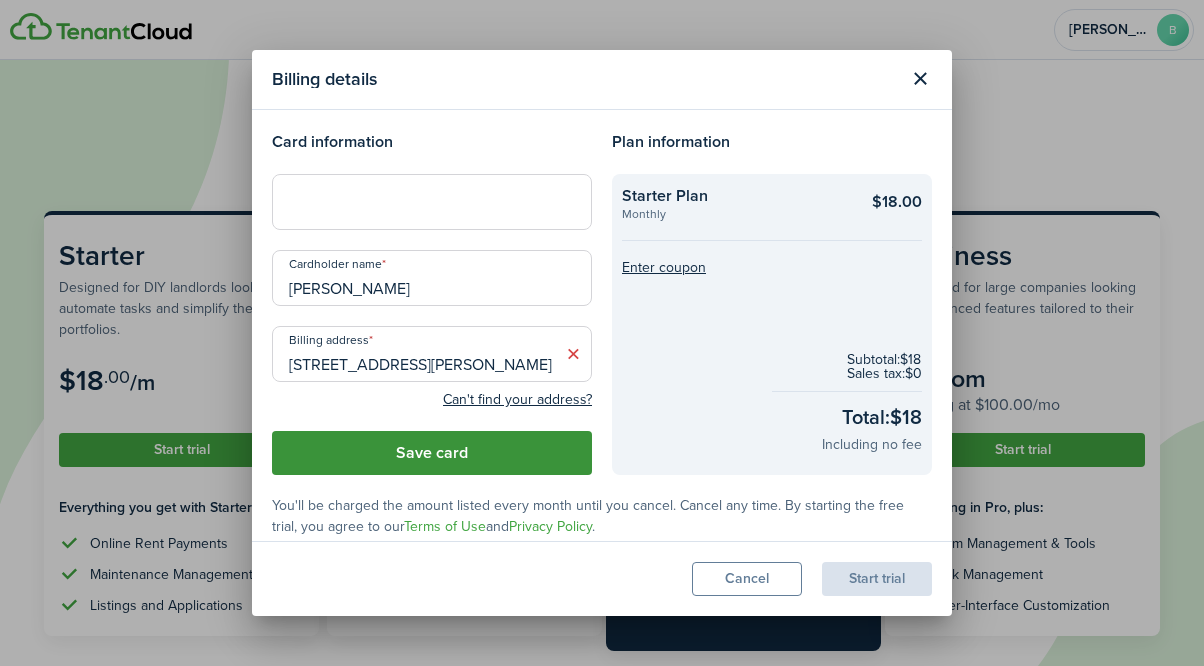click on "Save card" 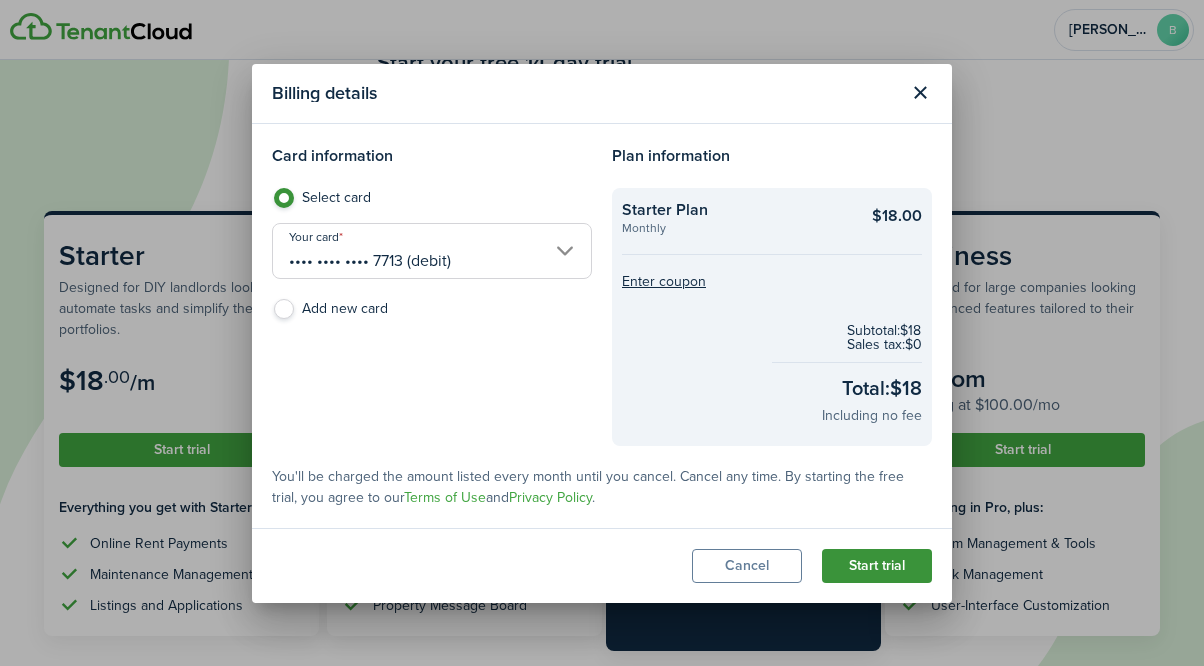 click on "Start trial" 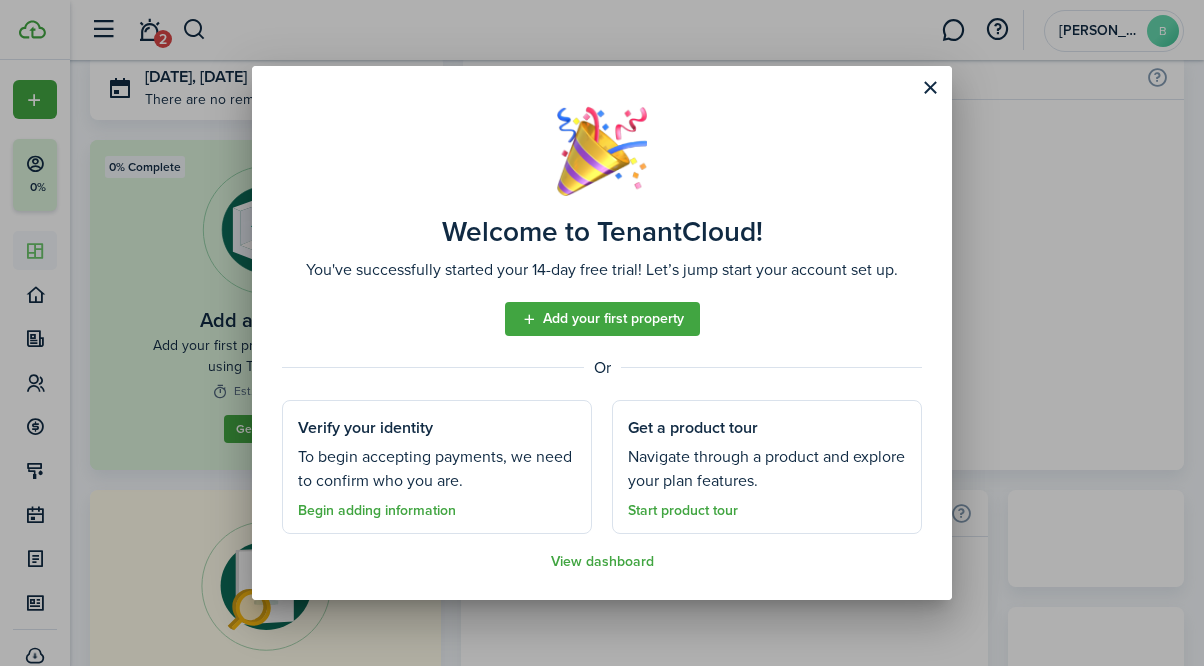 scroll, scrollTop: 0, scrollLeft: 0, axis: both 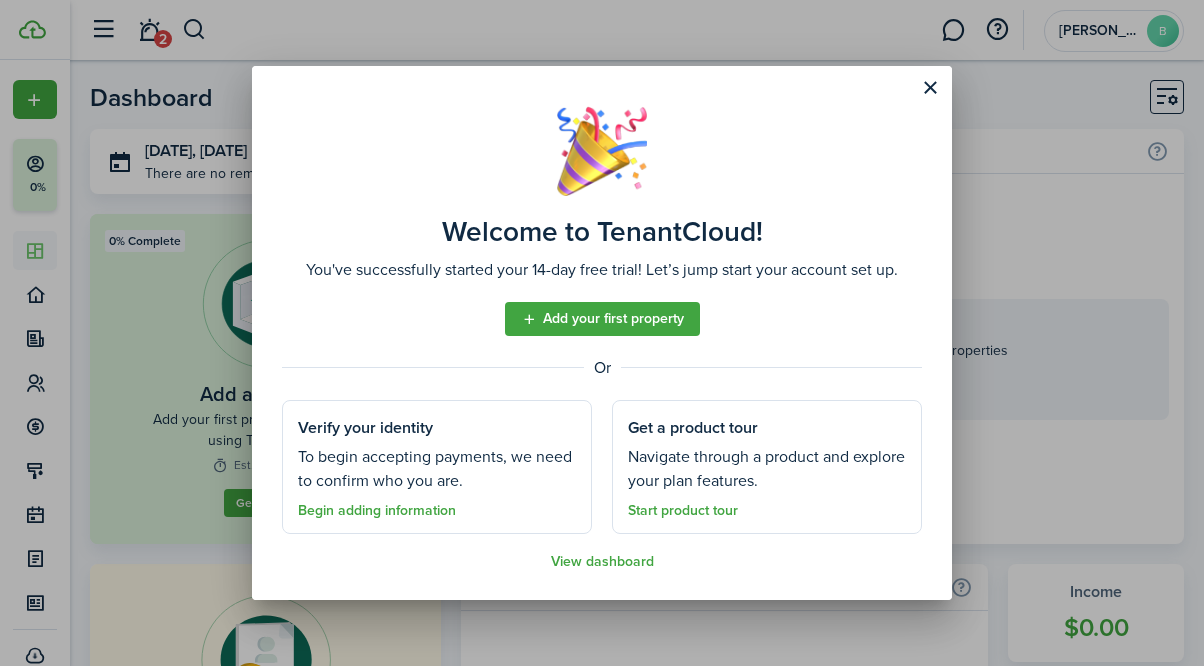 click on "Welcome to TenantCloud!  You've successfully started your 14-day free trial! Let’s jump start your account set up.   Add your first property  Or  Verify your identity   To begin accepting payments, we need to confirm who you are.   Begin adding information  Get a product tour  Navigate through a product and explore your plan features.   Start product tour  View dashboard" at bounding box center (602, 333) 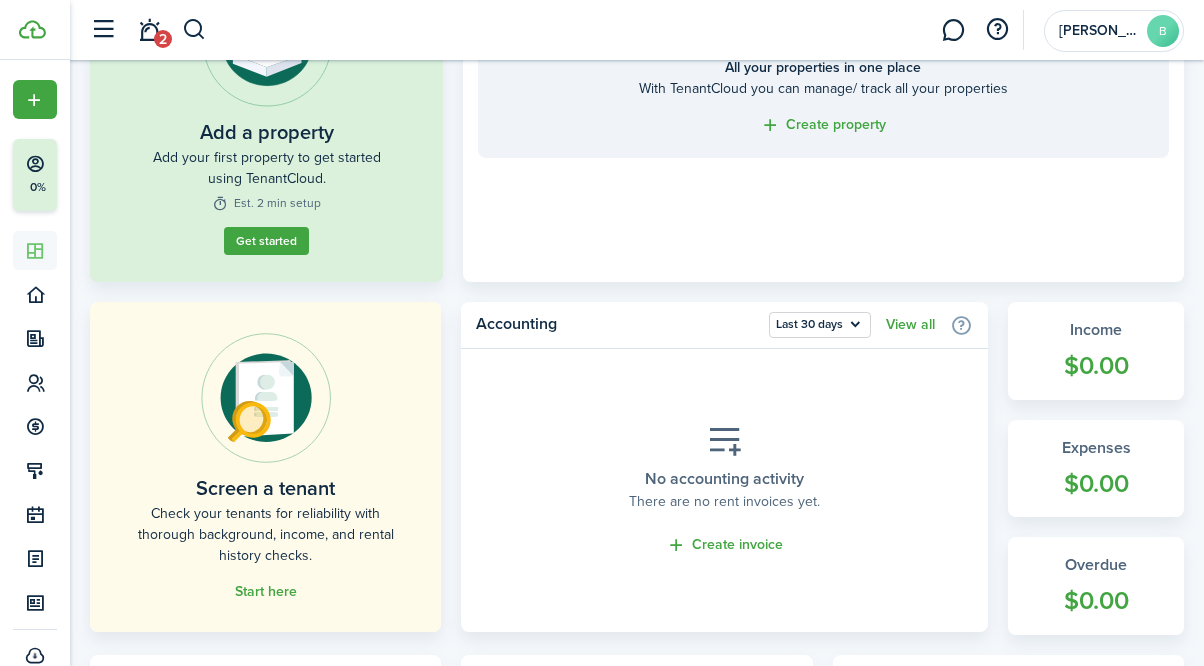 scroll, scrollTop: 286, scrollLeft: 0, axis: vertical 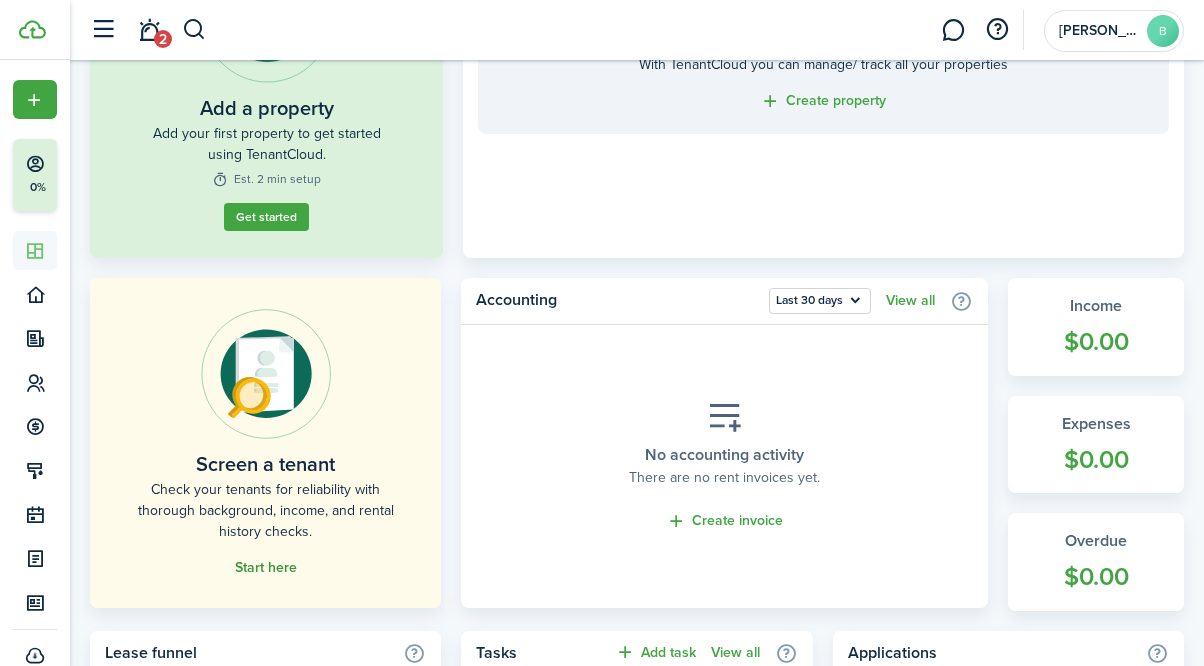 click on "Start here" 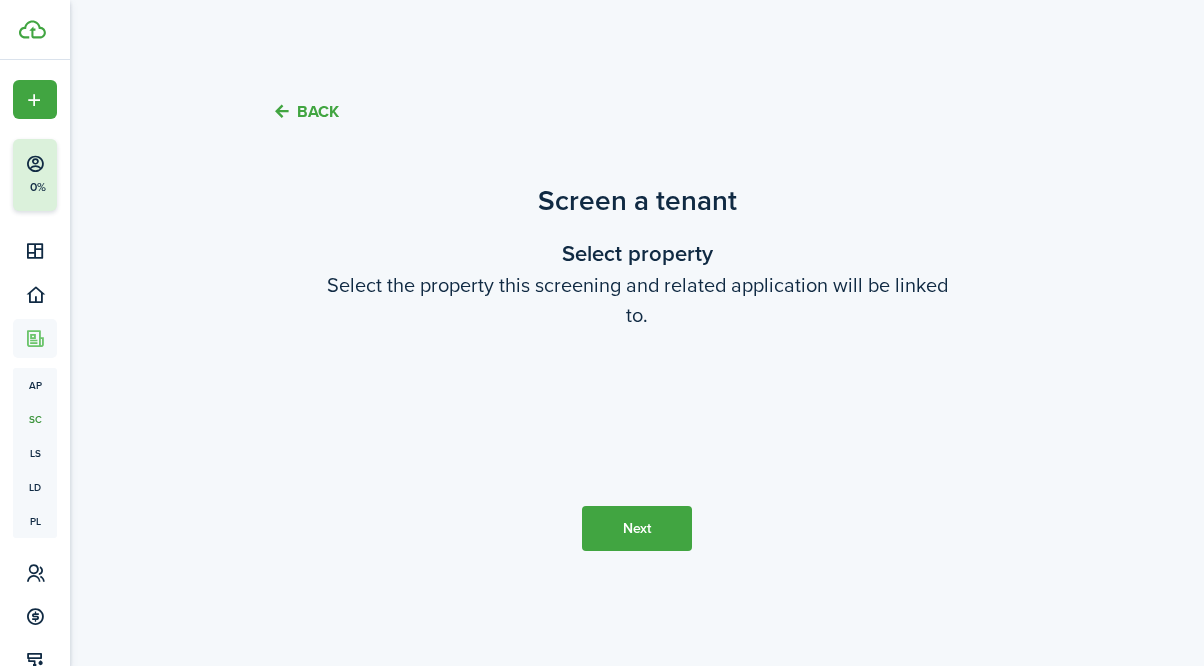 scroll, scrollTop: 53, scrollLeft: 0, axis: vertical 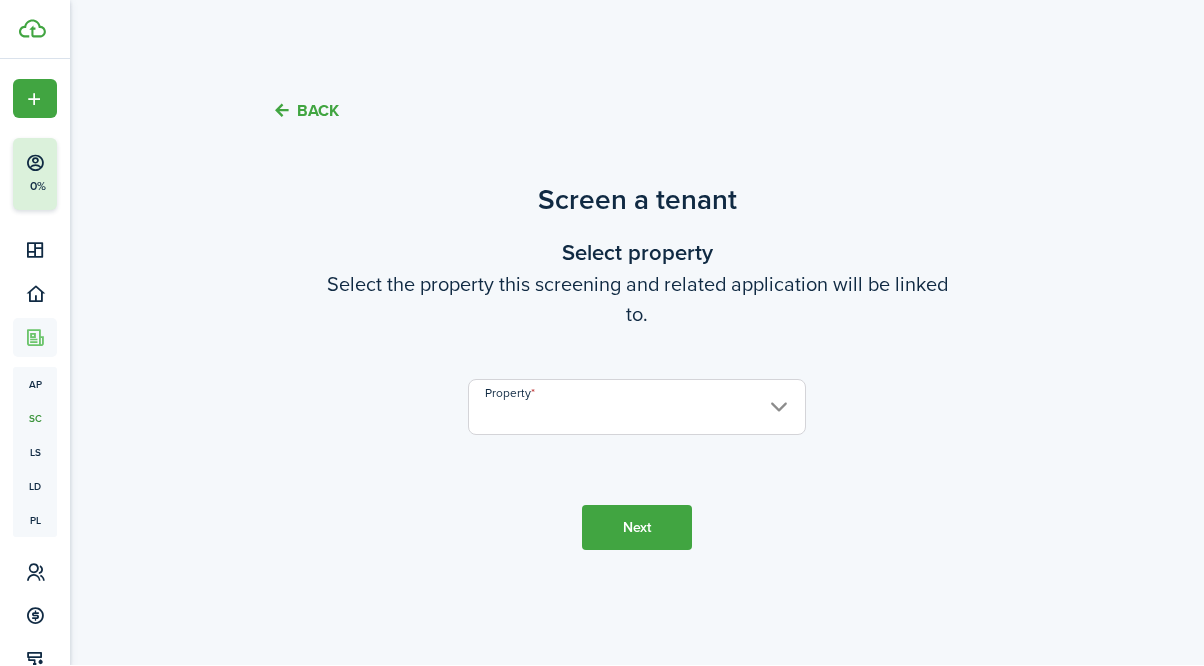 click on "Property" at bounding box center (637, 408) 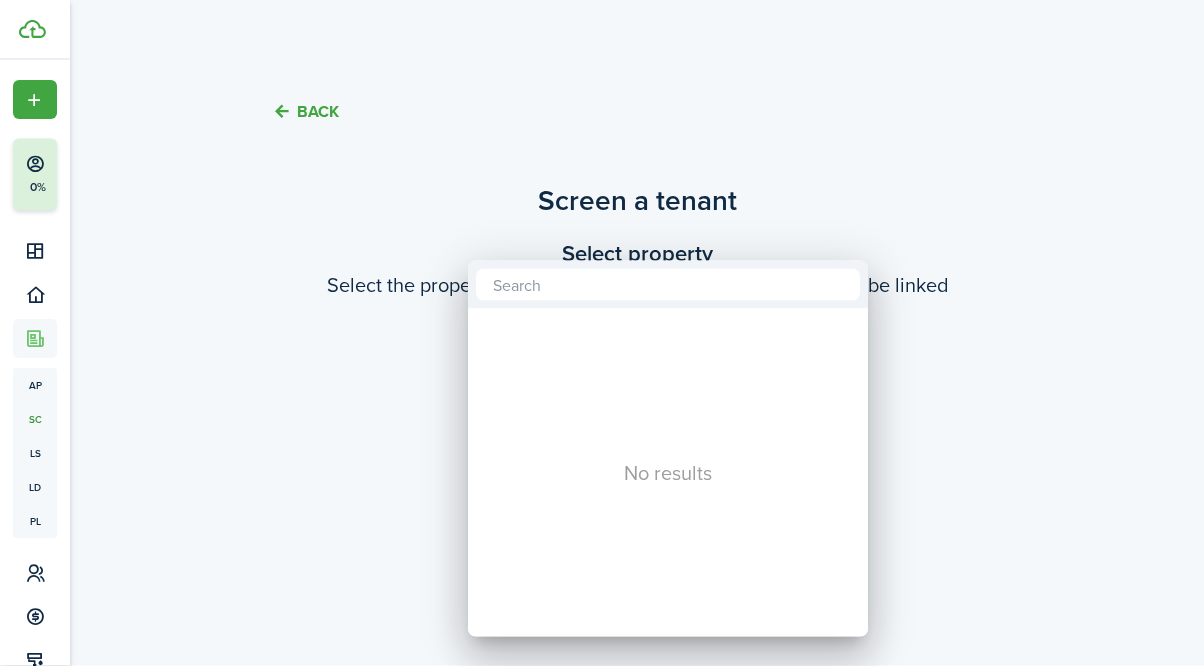 drag, startPoint x: 303, startPoint y: 307, endPoint x: 292, endPoint y: 279, distance: 30.083218 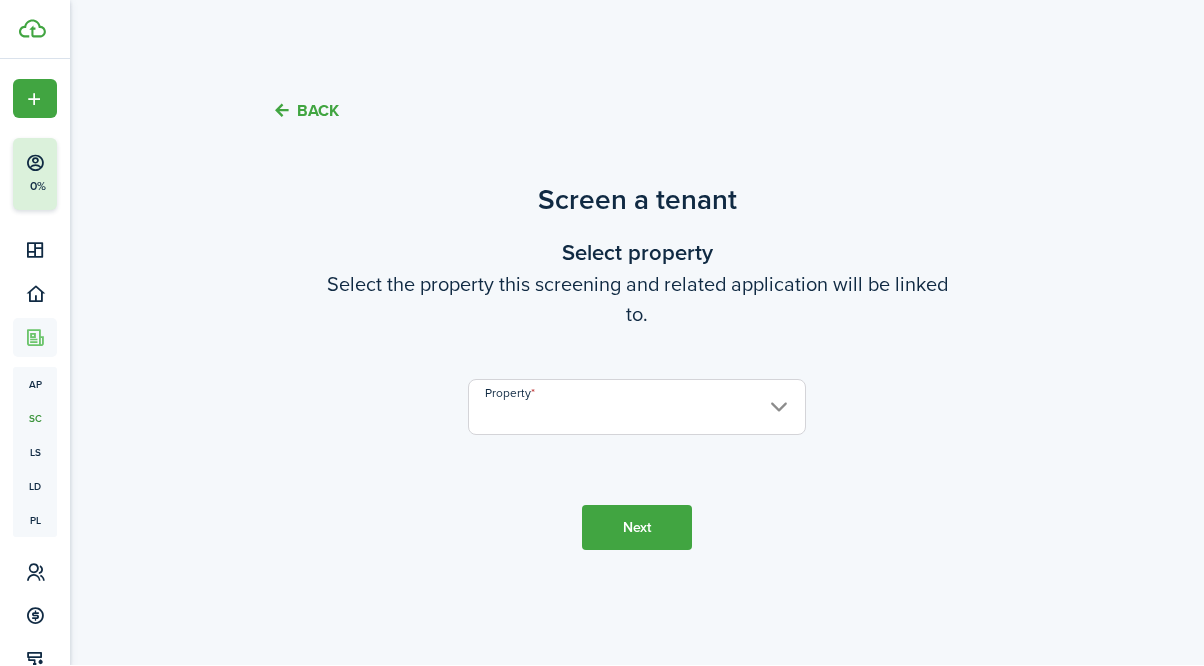 click on "Back" at bounding box center [305, 111] 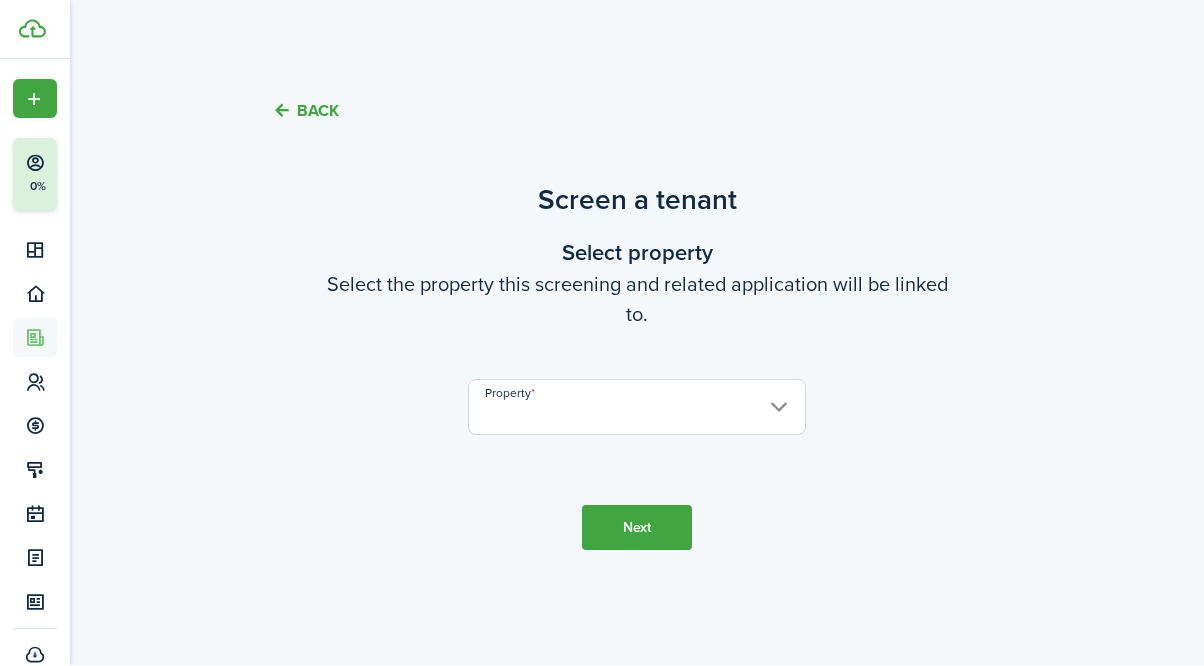 scroll, scrollTop: 0, scrollLeft: 0, axis: both 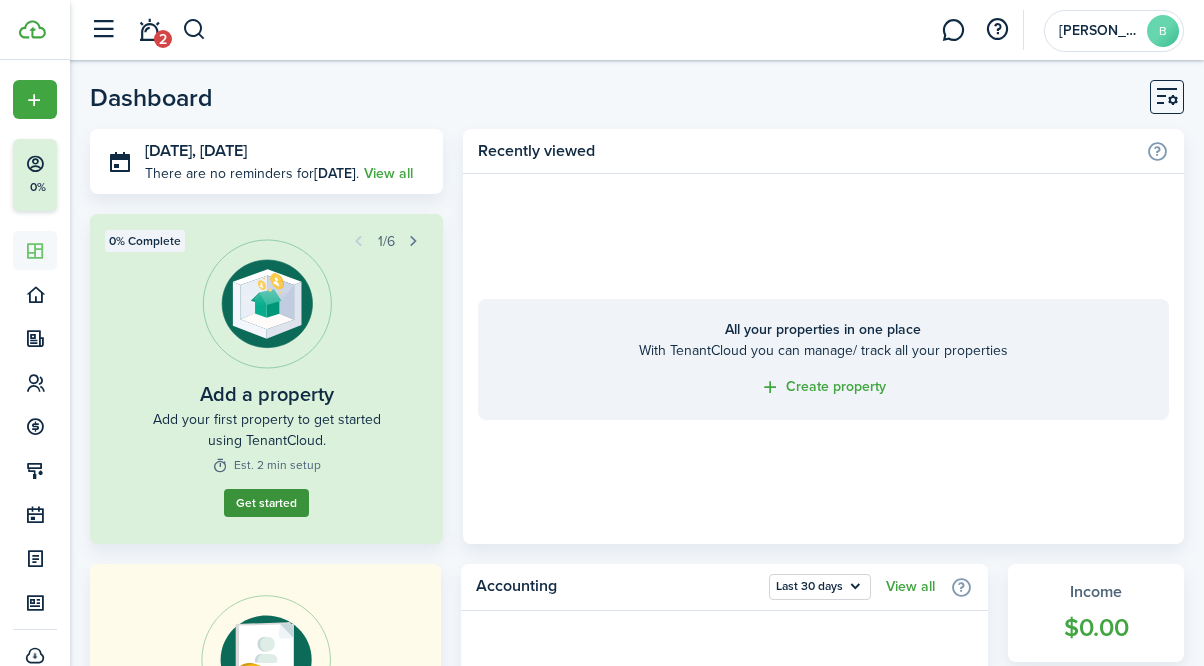 click on "Get started" 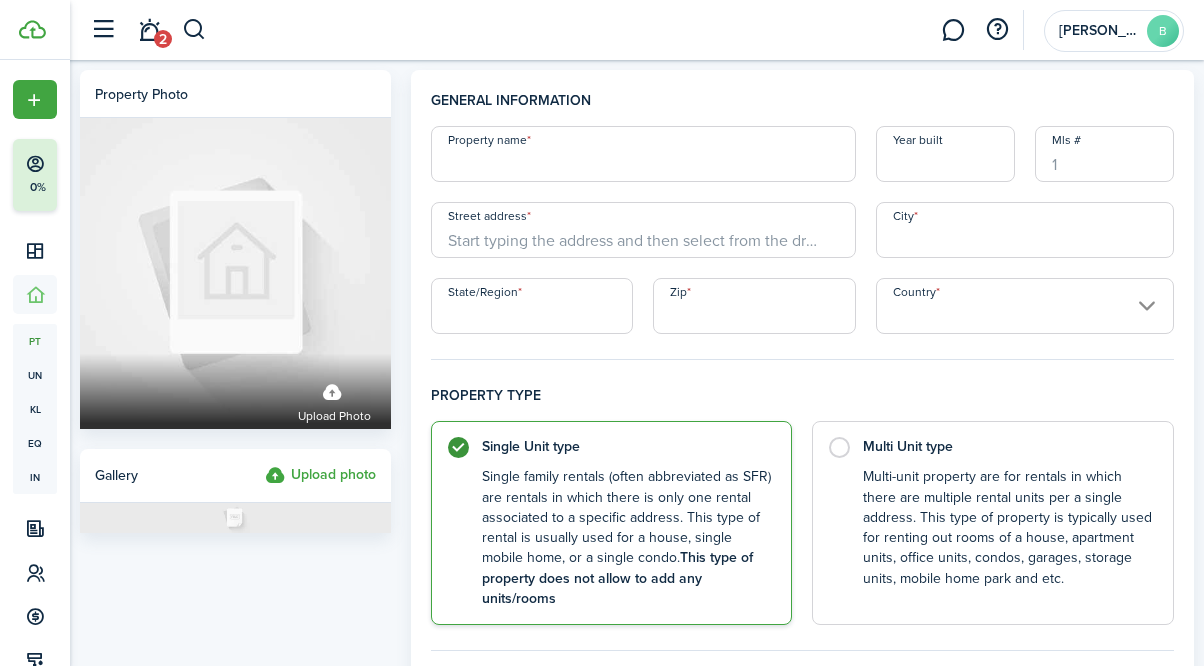 click on "Property name" at bounding box center (643, 154) 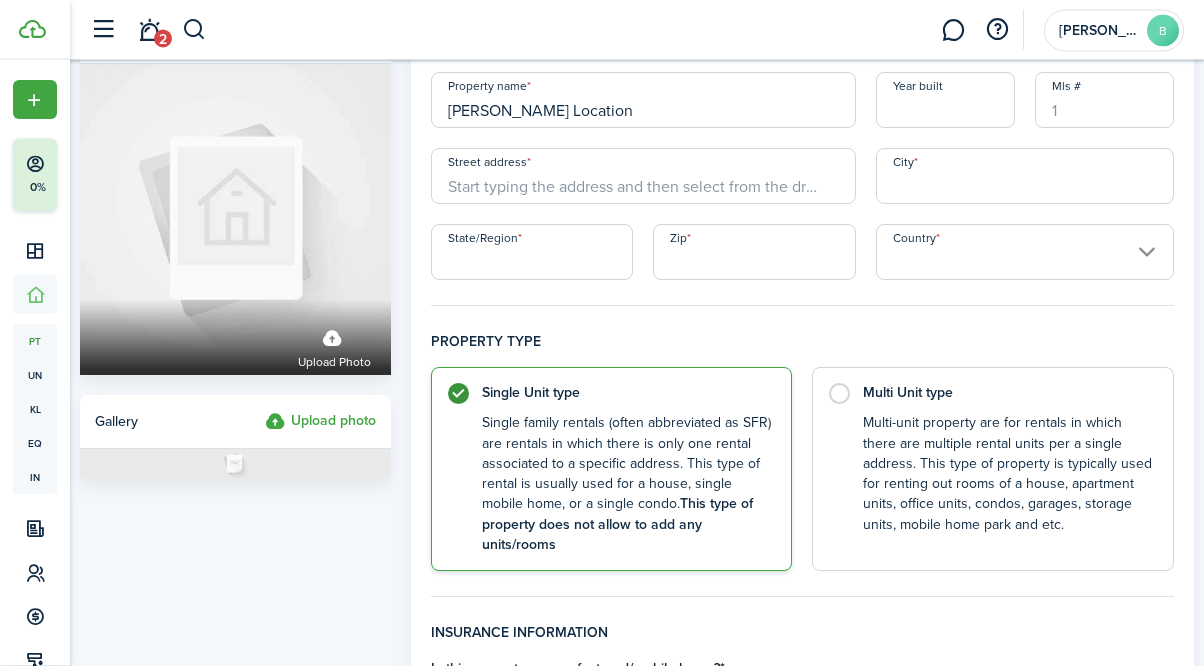 type on "[PERSON_NAME] Location" 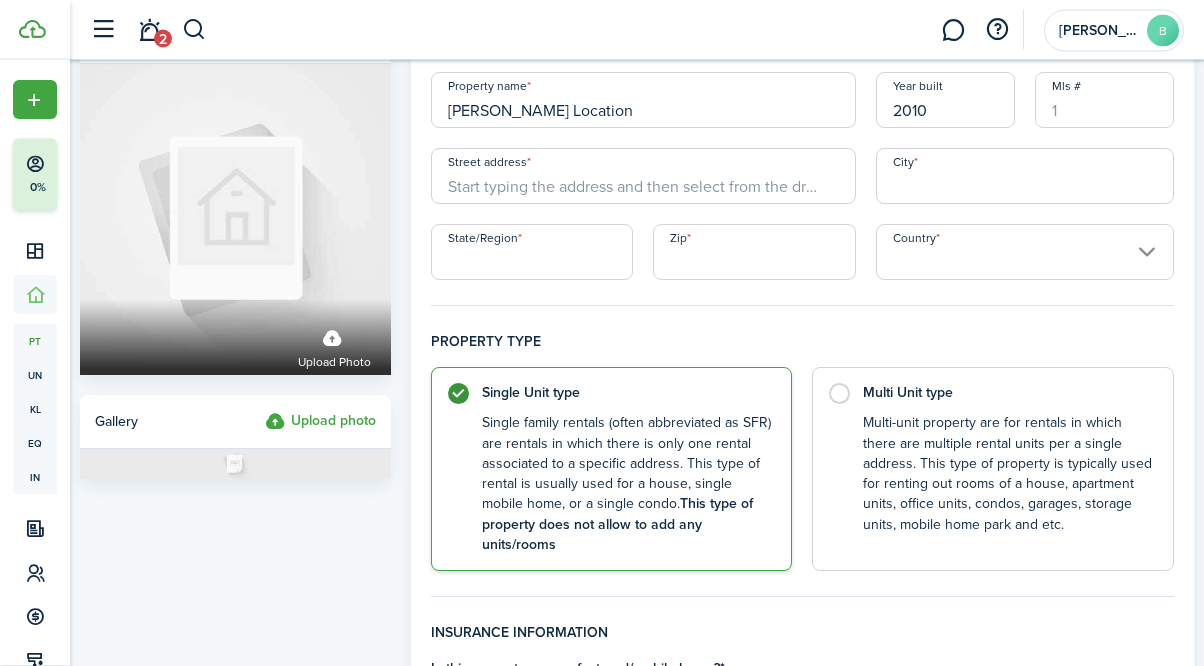 type on "2010" 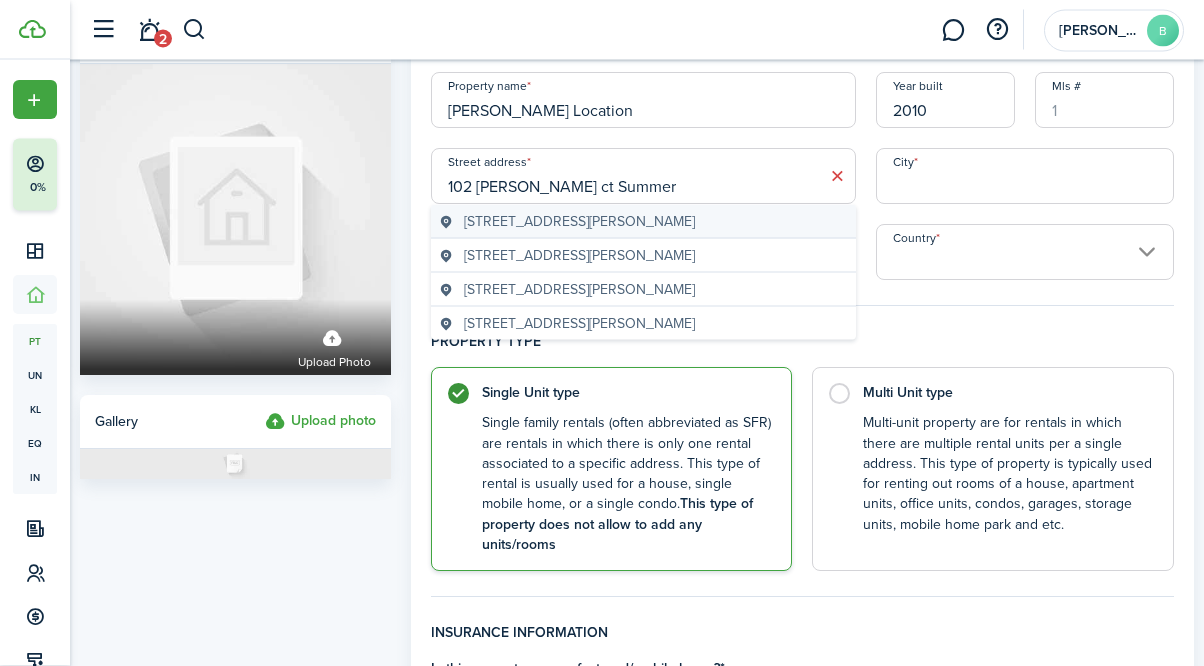 click on "[STREET_ADDRESS][PERSON_NAME]" at bounding box center [579, 221] 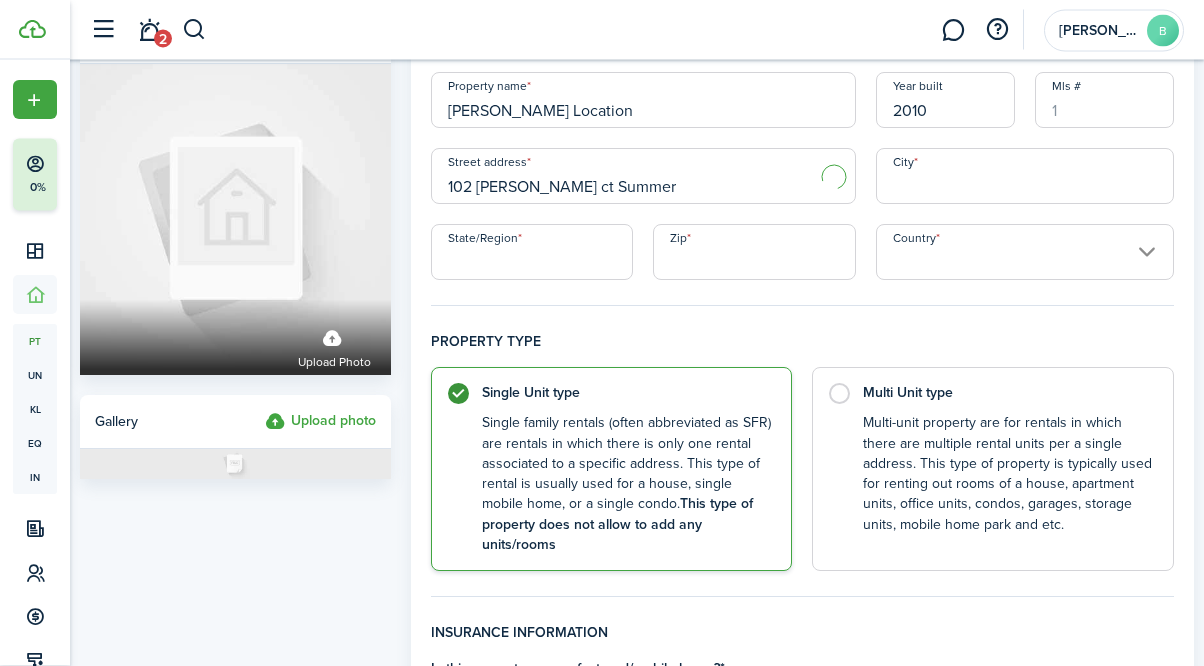 type on "[STREET_ADDRESS][PERSON_NAME]" 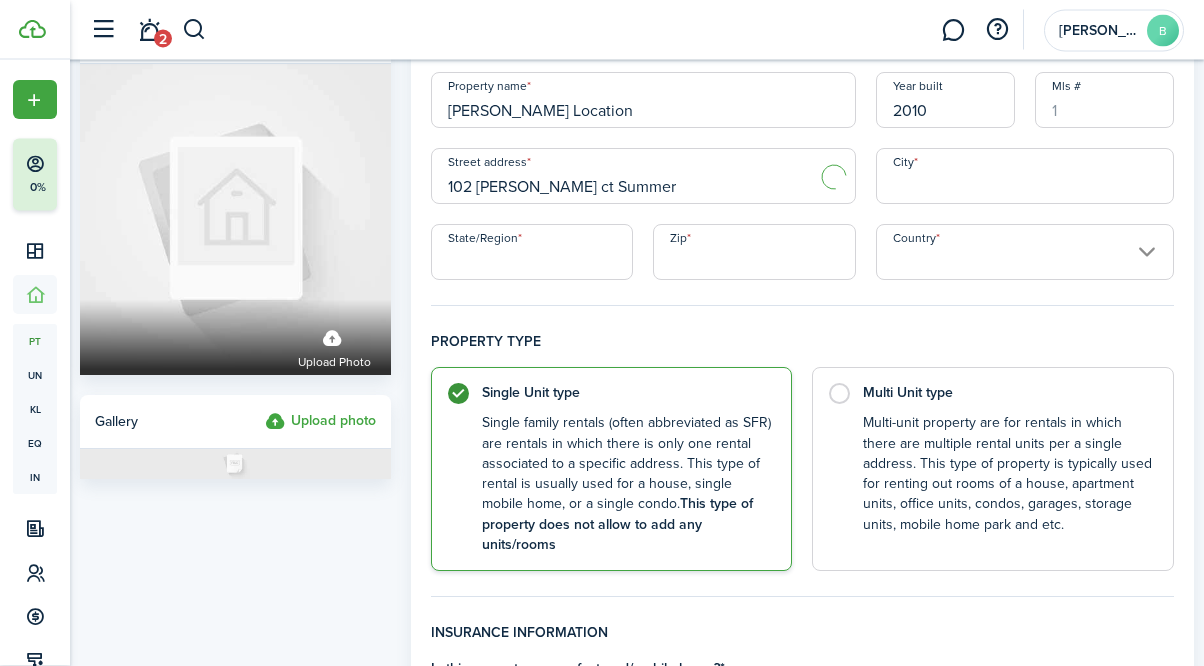 type on "[GEOGRAPHIC_DATA]" 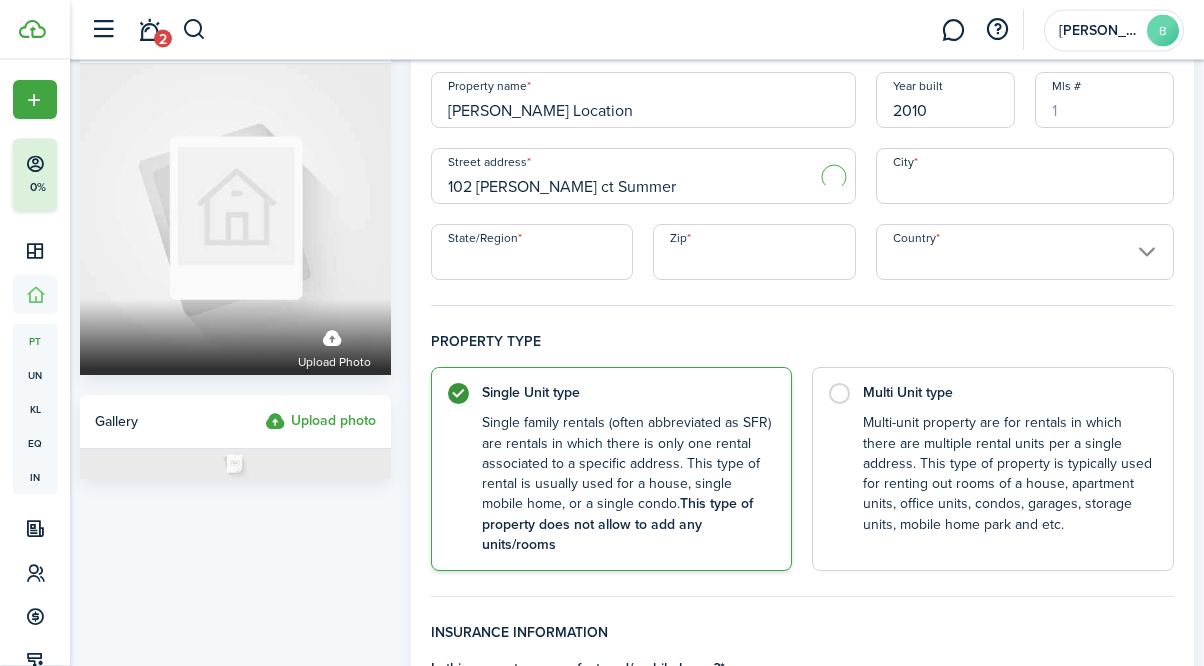 type on "SC" 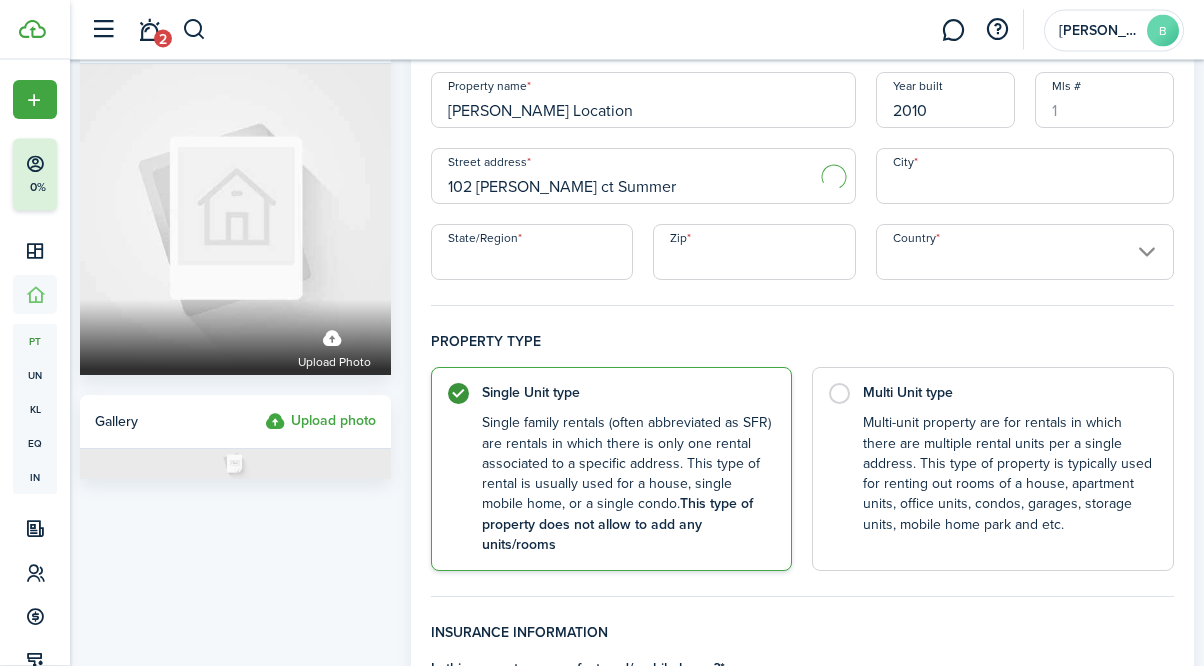 type on "29485" 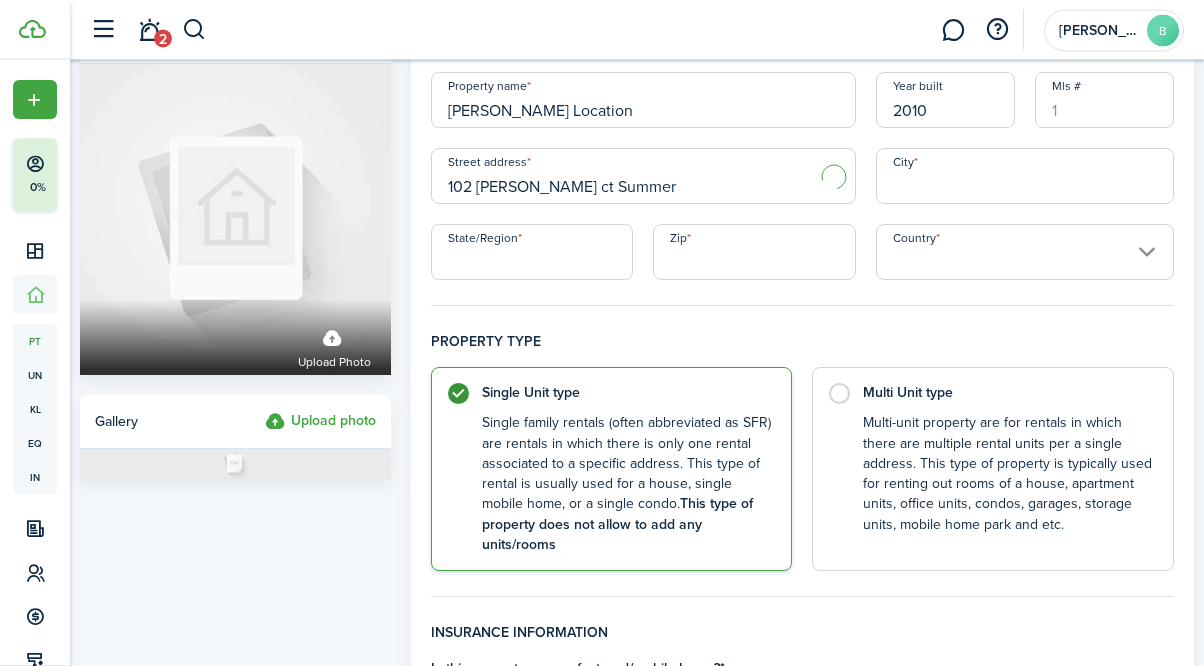 type on "[GEOGRAPHIC_DATA]" 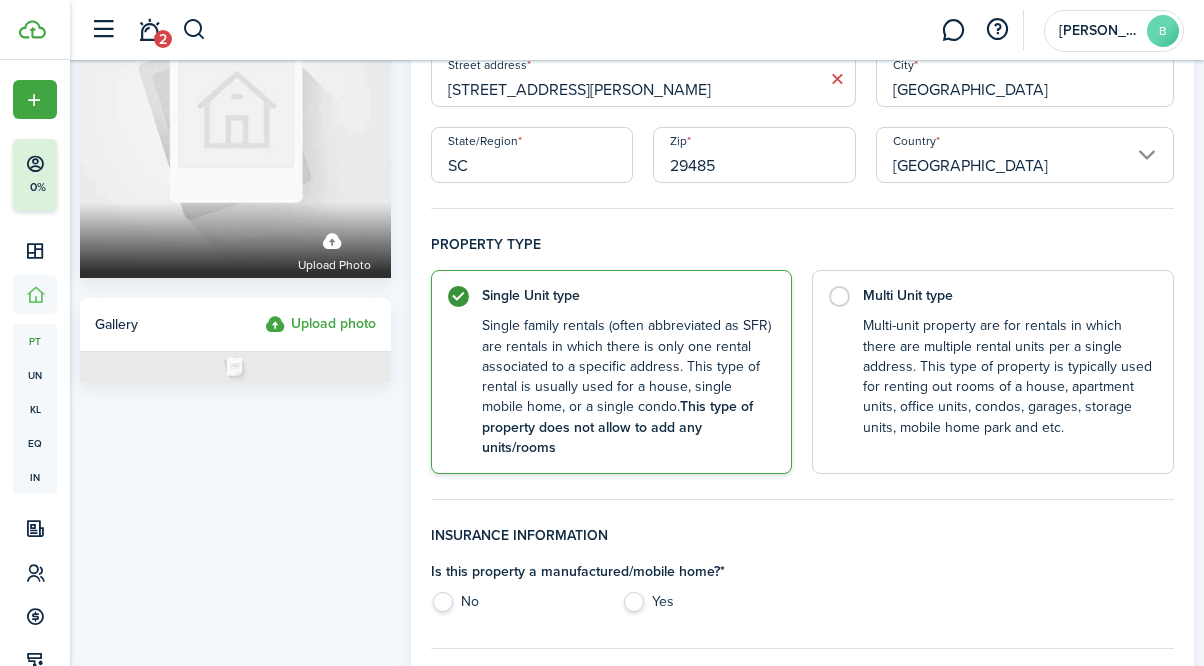 scroll, scrollTop: 152, scrollLeft: 0, axis: vertical 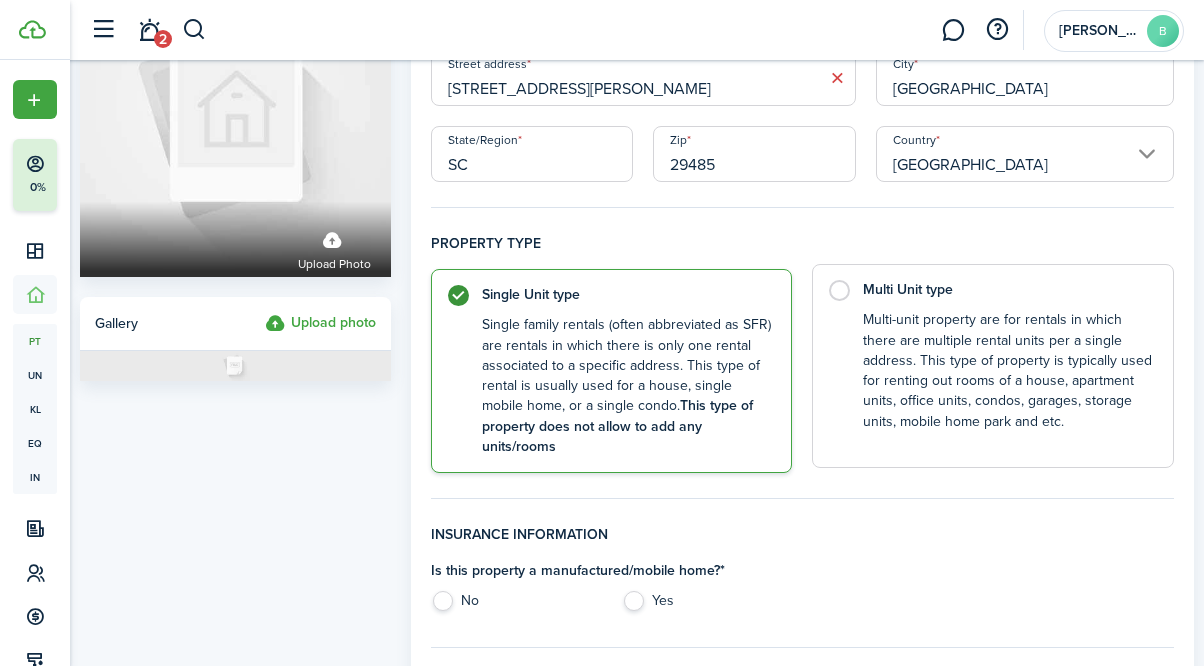 click on "Multi Unit type   Multi-unit property are for rentals in which there are multiple rental units per a single address. This type of property is typically used for renting out rooms of a house, apartment units, office units, condos, garages, storage units, mobile home park and etc." 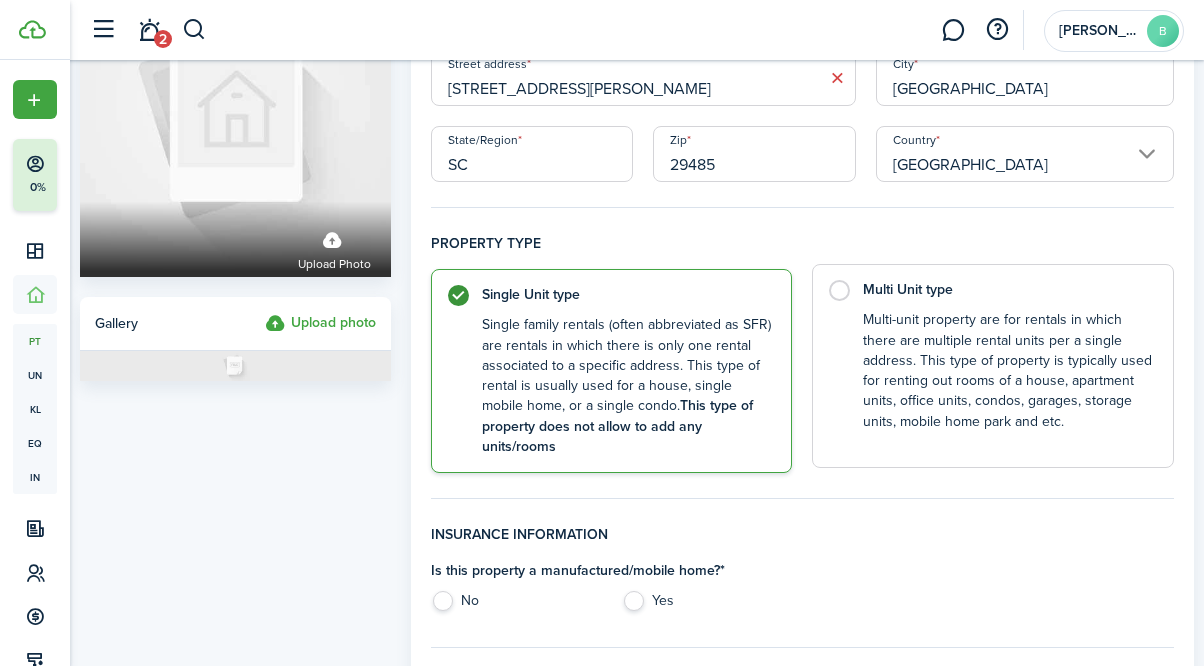 radio on "false" 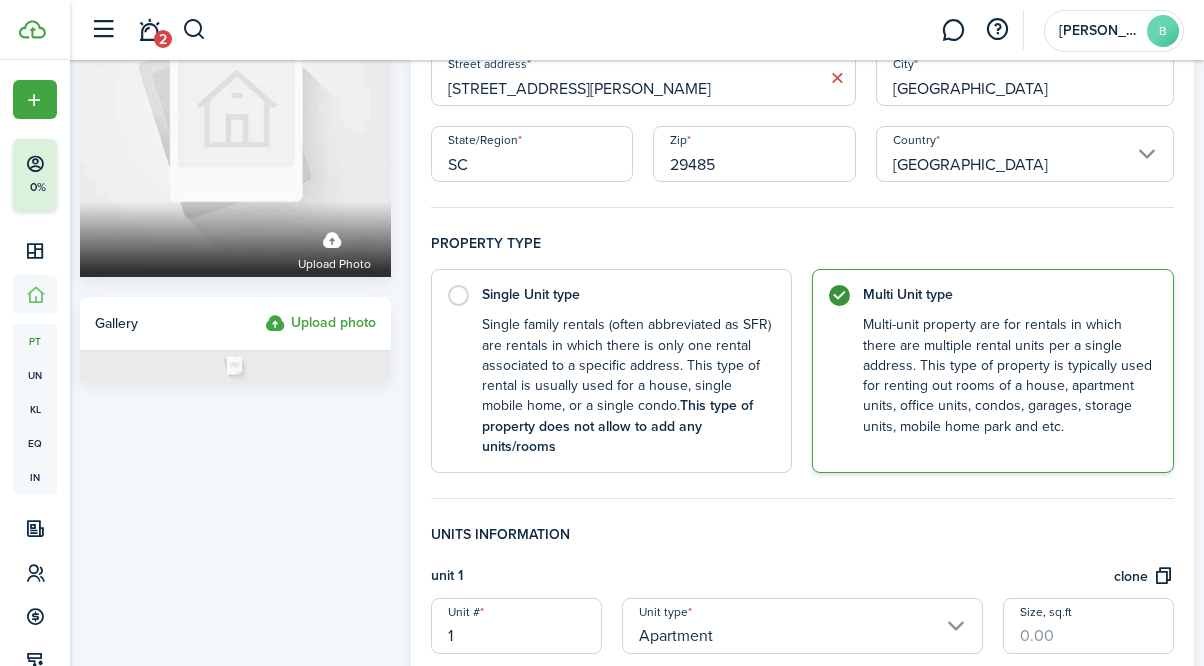 scroll, scrollTop: 249, scrollLeft: 0, axis: vertical 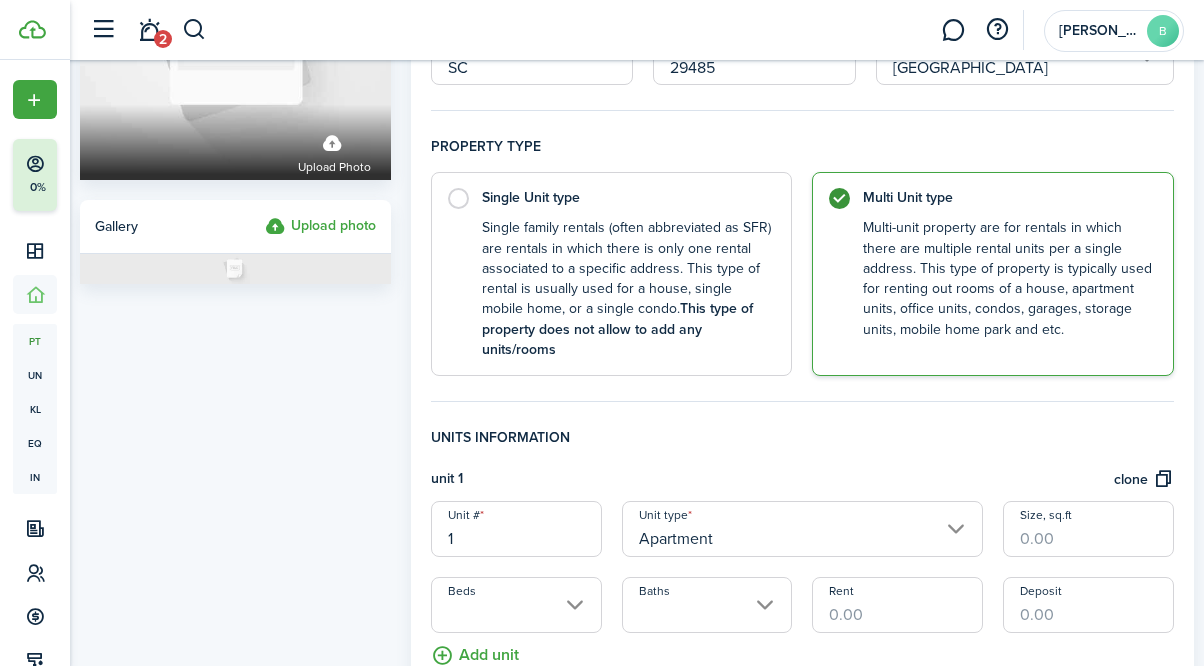 click on "1" at bounding box center (516, 529) 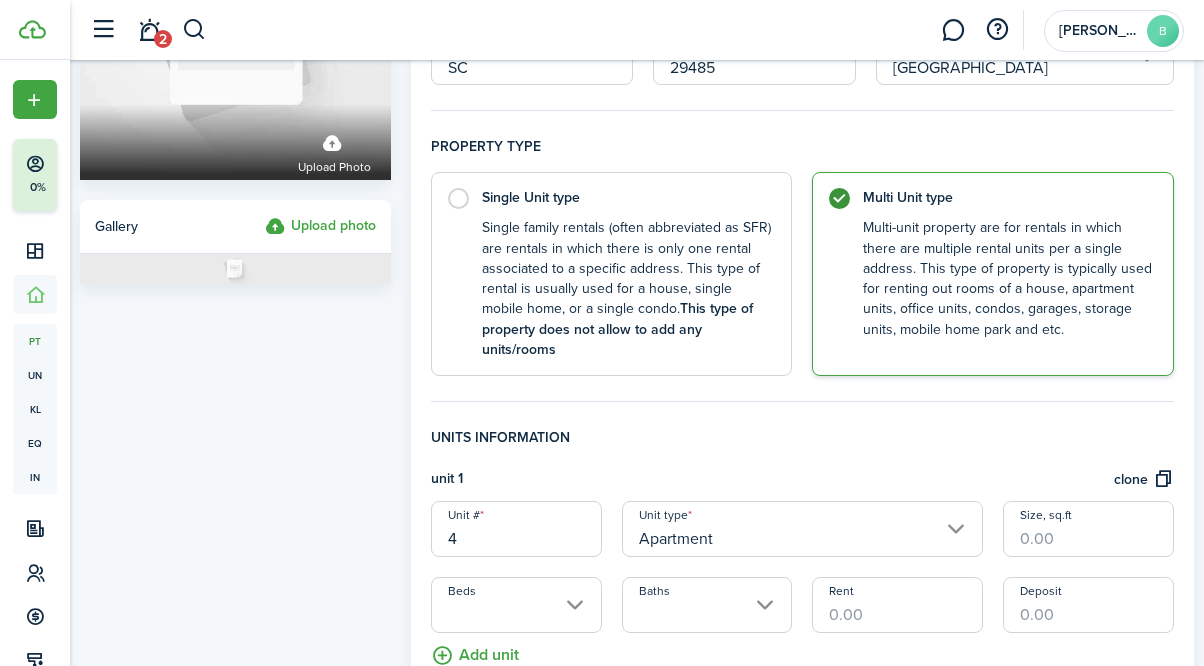 click on "Apartment" at bounding box center (803, 529) 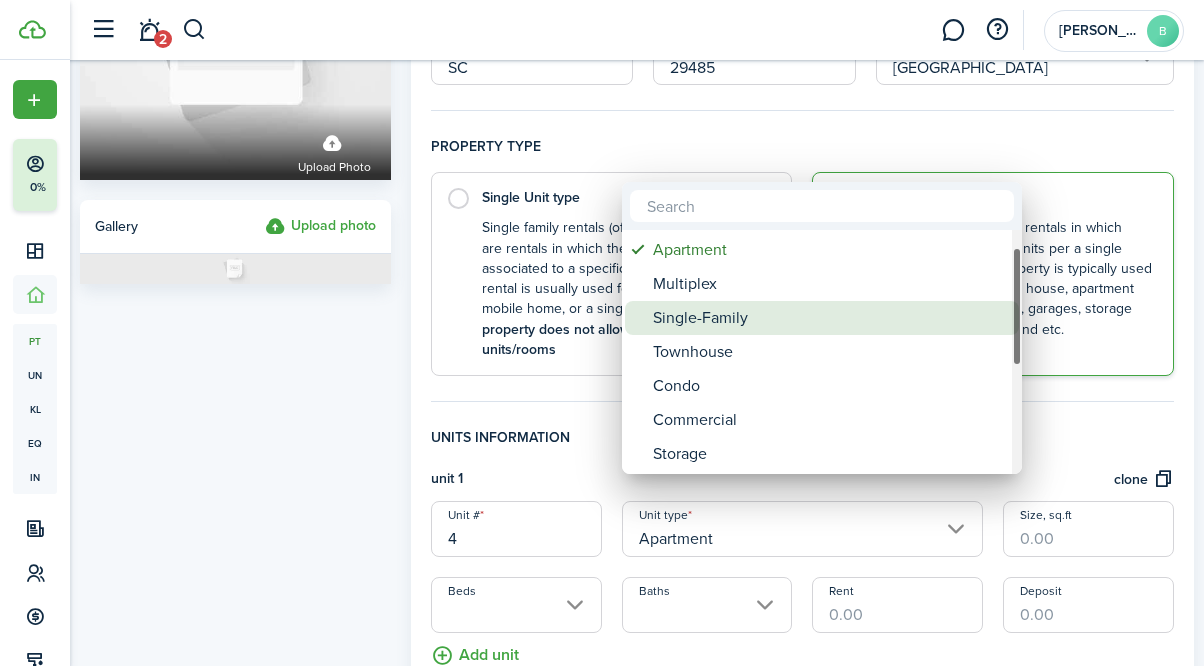 click on "Single-Family" at bounding box center [830, 318] 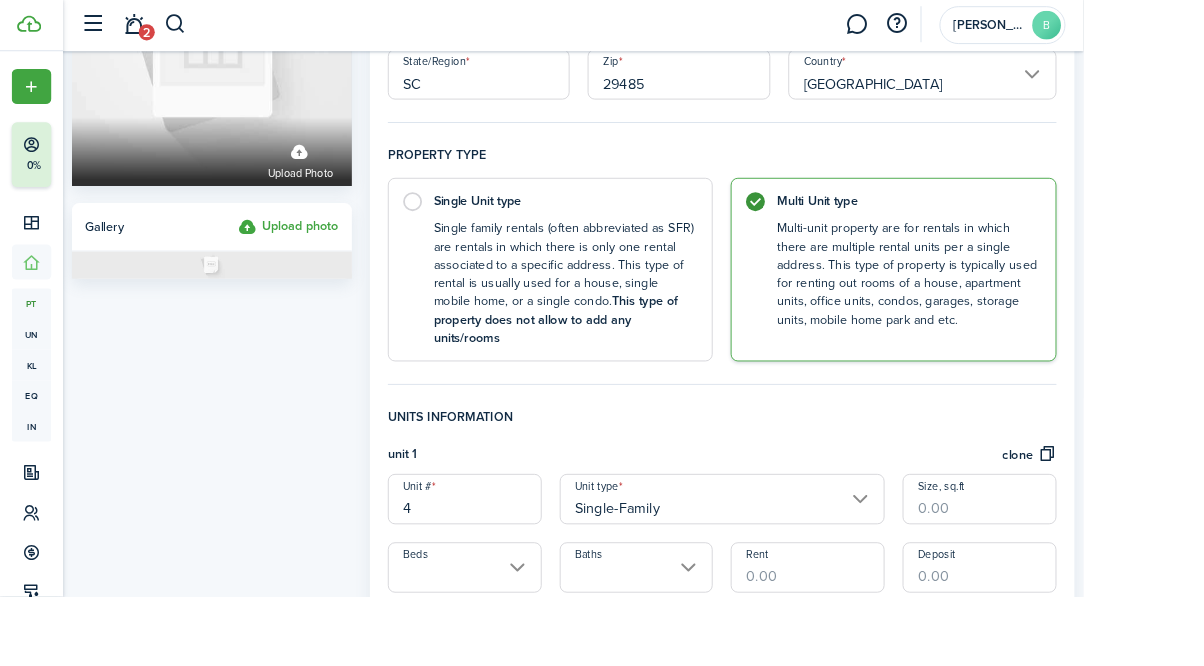 scroll, scrollTop: 221, scrollLeft: 0, axis: vertical 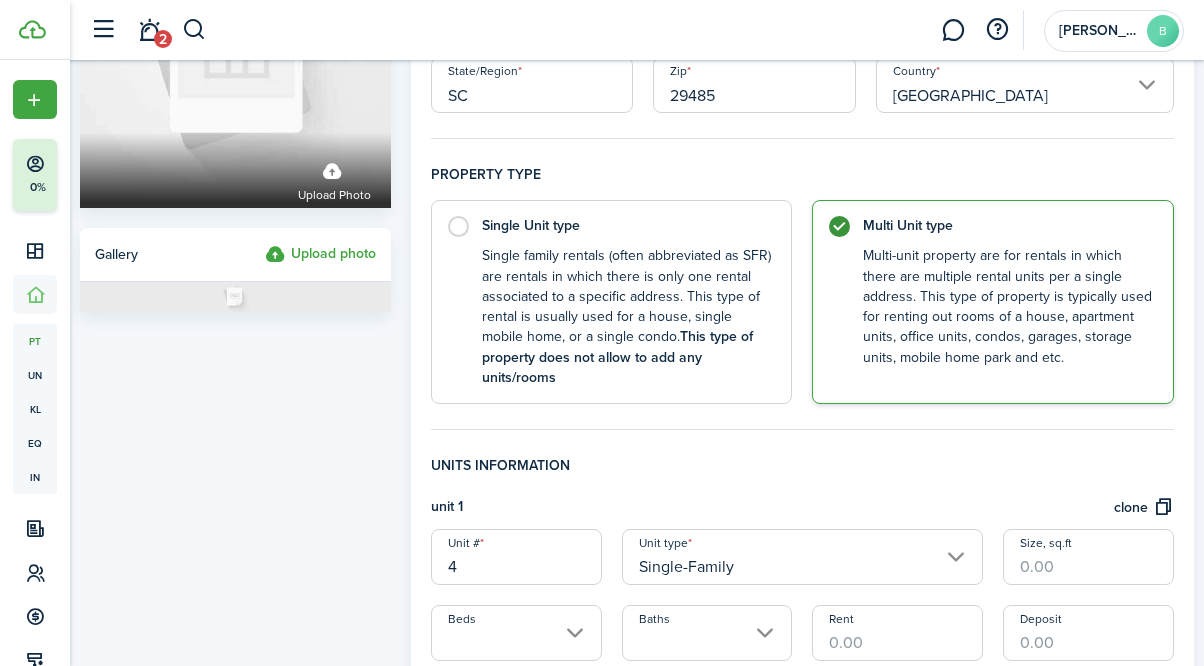 click on "Size, sq.ft" at bounding box center [1088, 557] 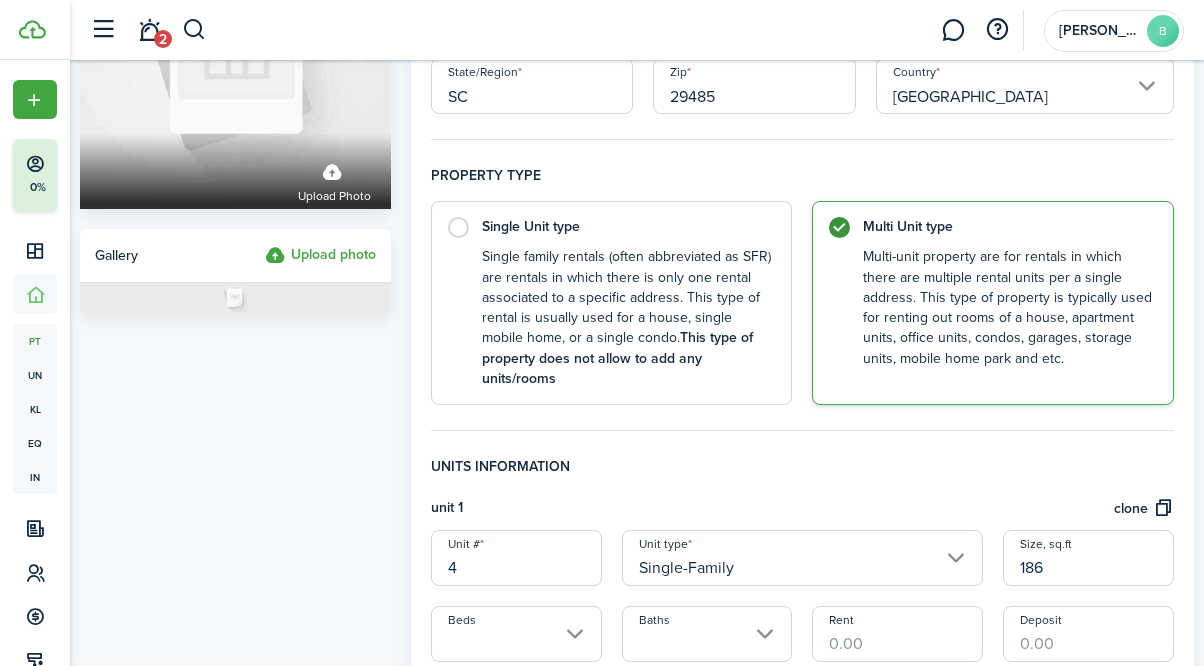 type on "1,868" 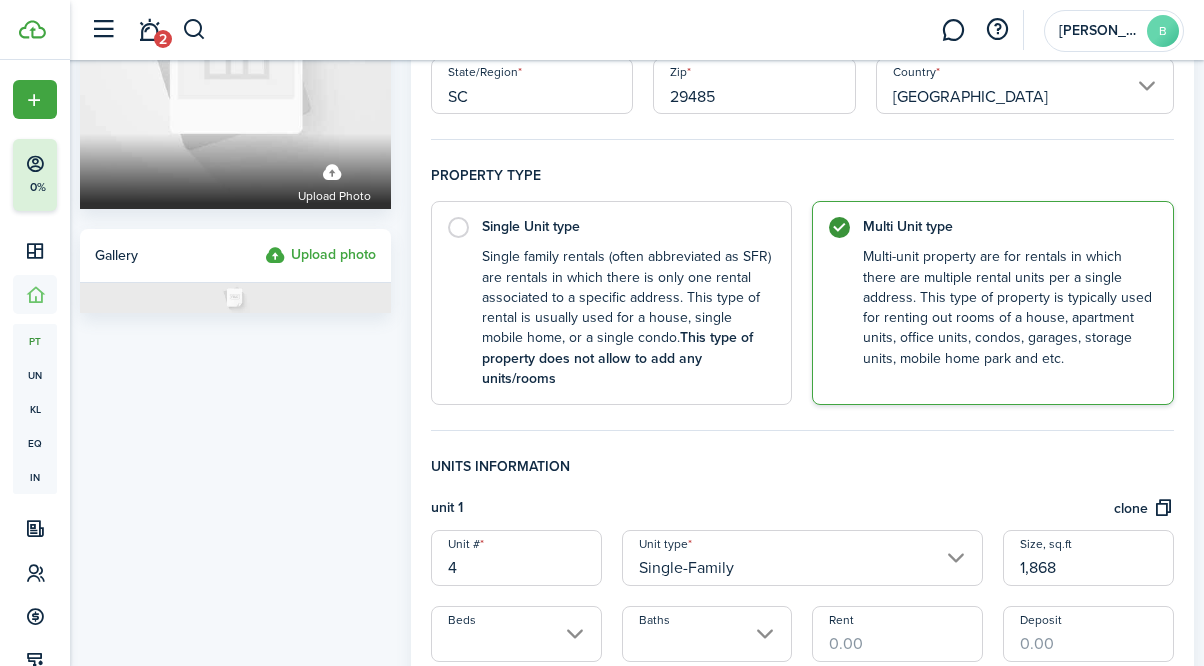 click on "Beds" at bounding box center [516, 634] 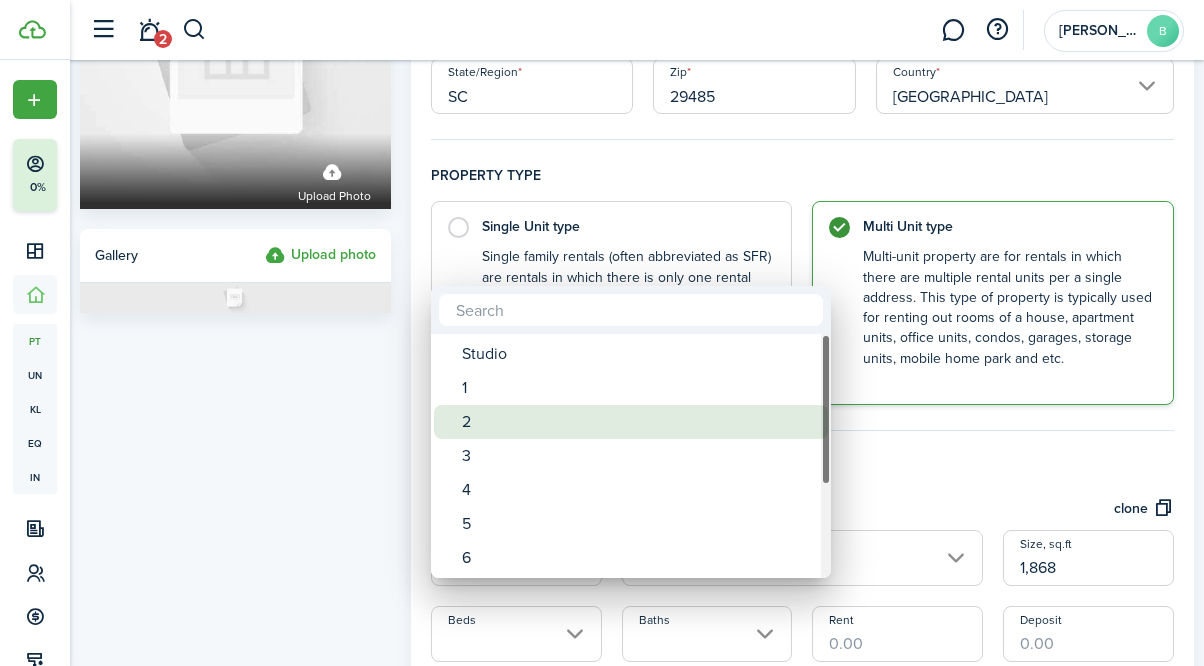 click on "2" at bounding box center (639, 422) 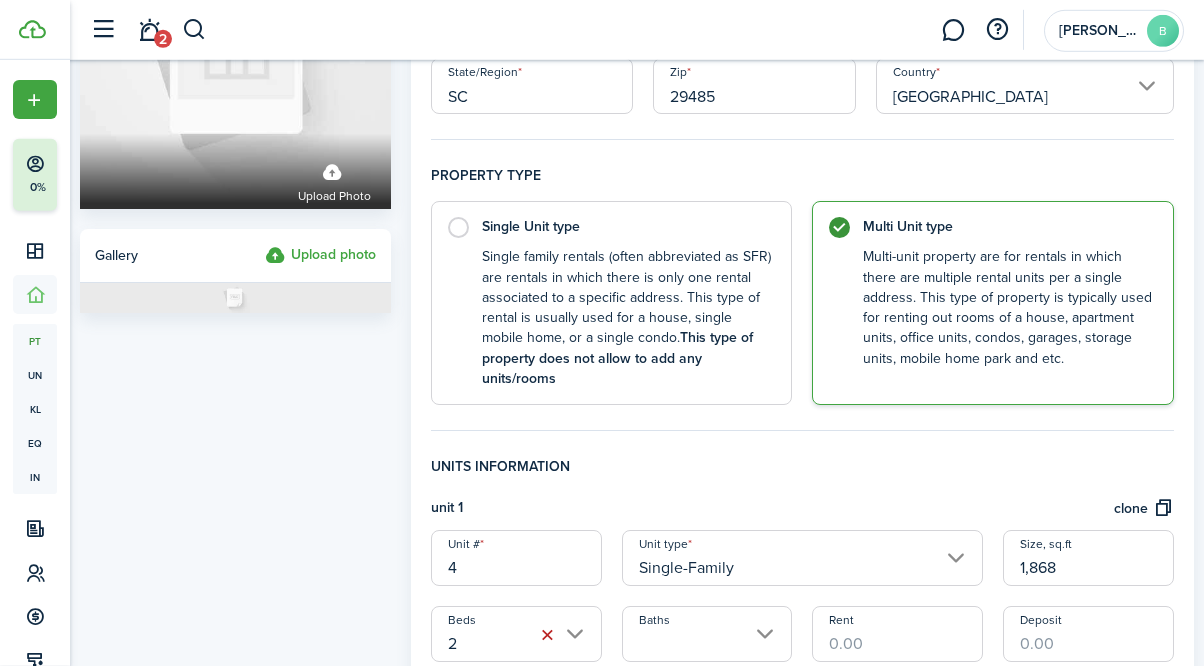 click on "2" at bounding box center [516, 634] 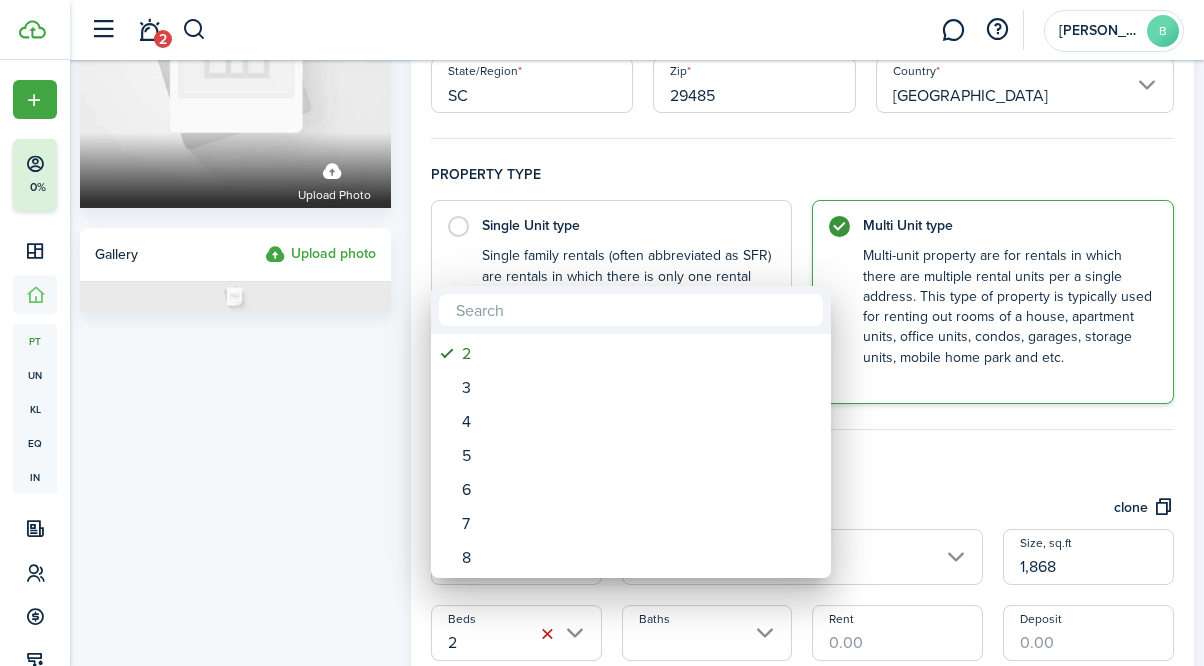 scroll, scrollTop: 220, scrollLeft: 0, axis: vertical 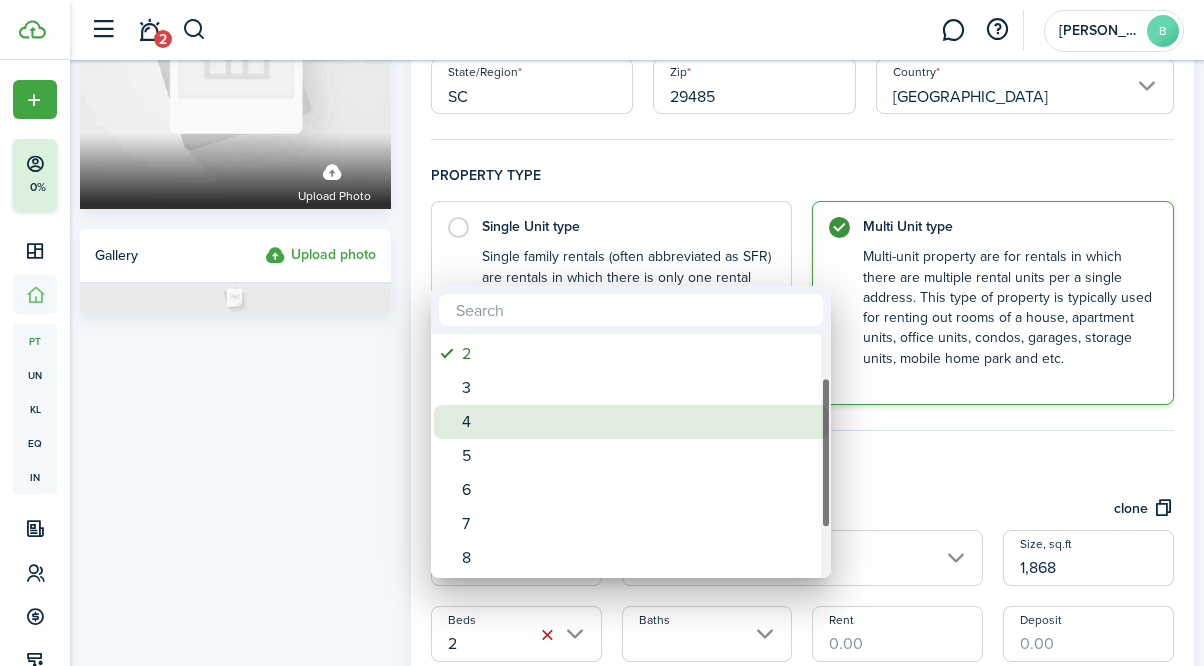 click on "4" at bounding box center (639, 422) 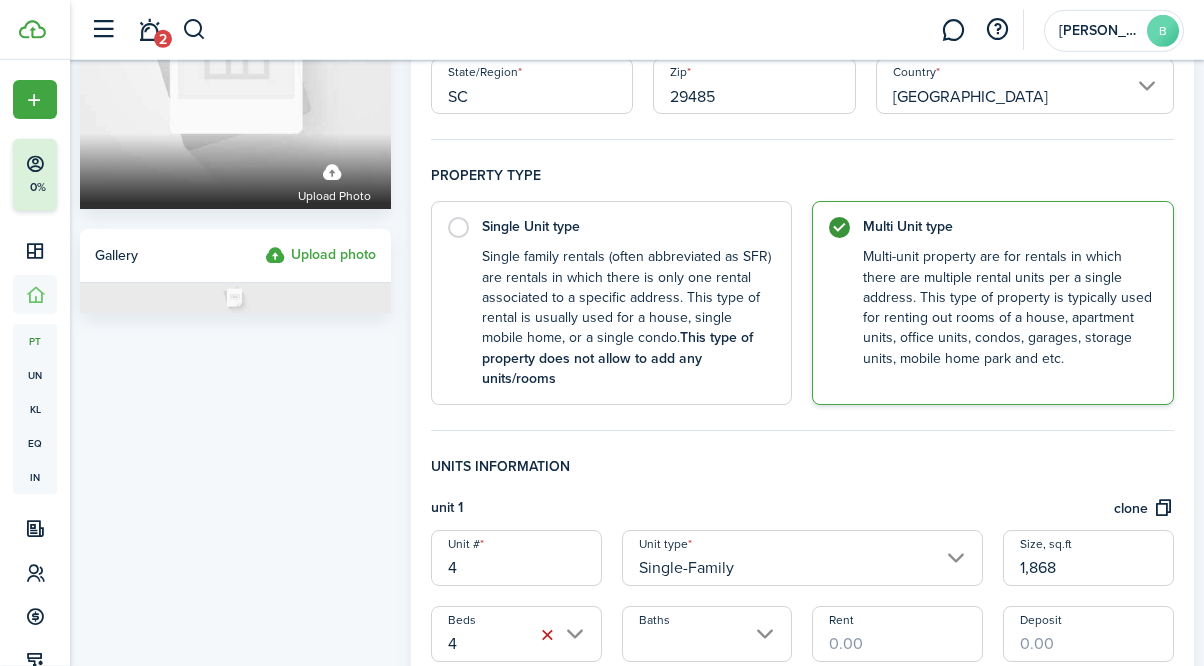 click on "Baths" at bounding box center (707, 634) 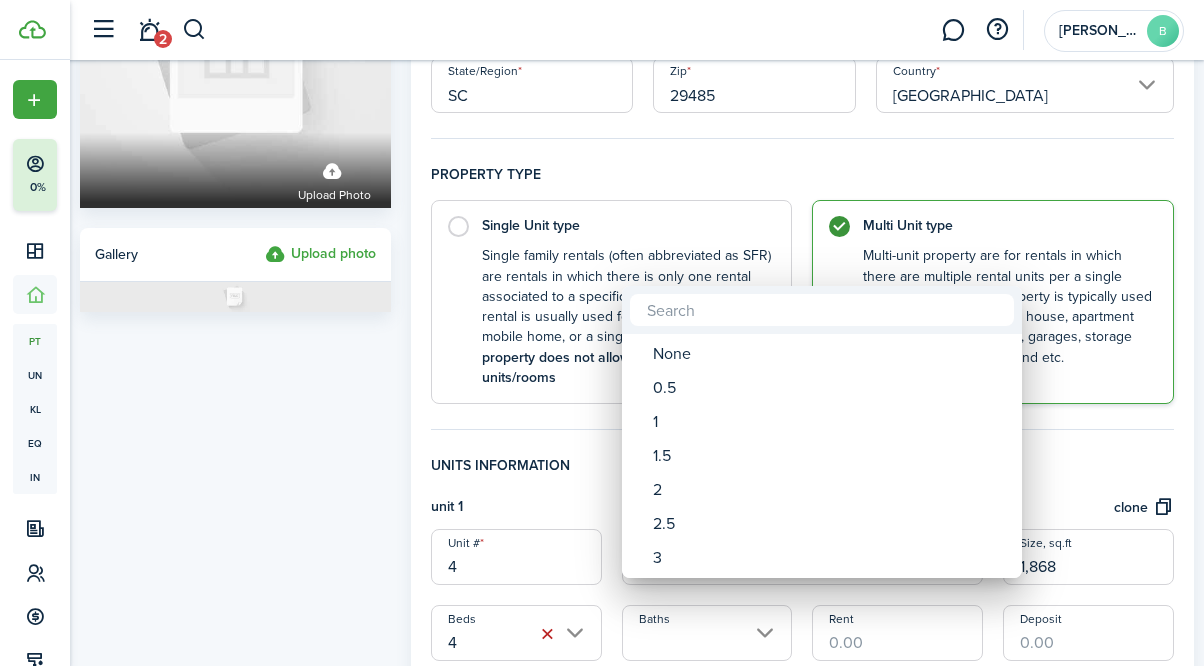 scroll, scrollTop: 220, scrollLeft: 0, axis: vertical 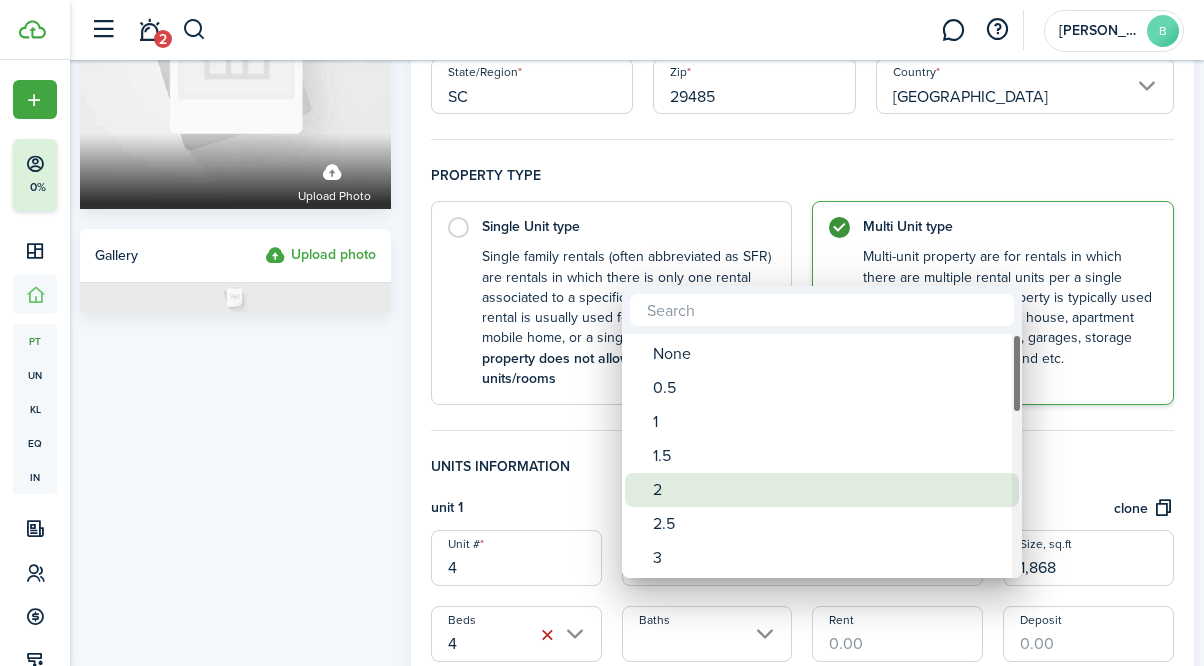 click on "2" at bounding box center (830, 490) 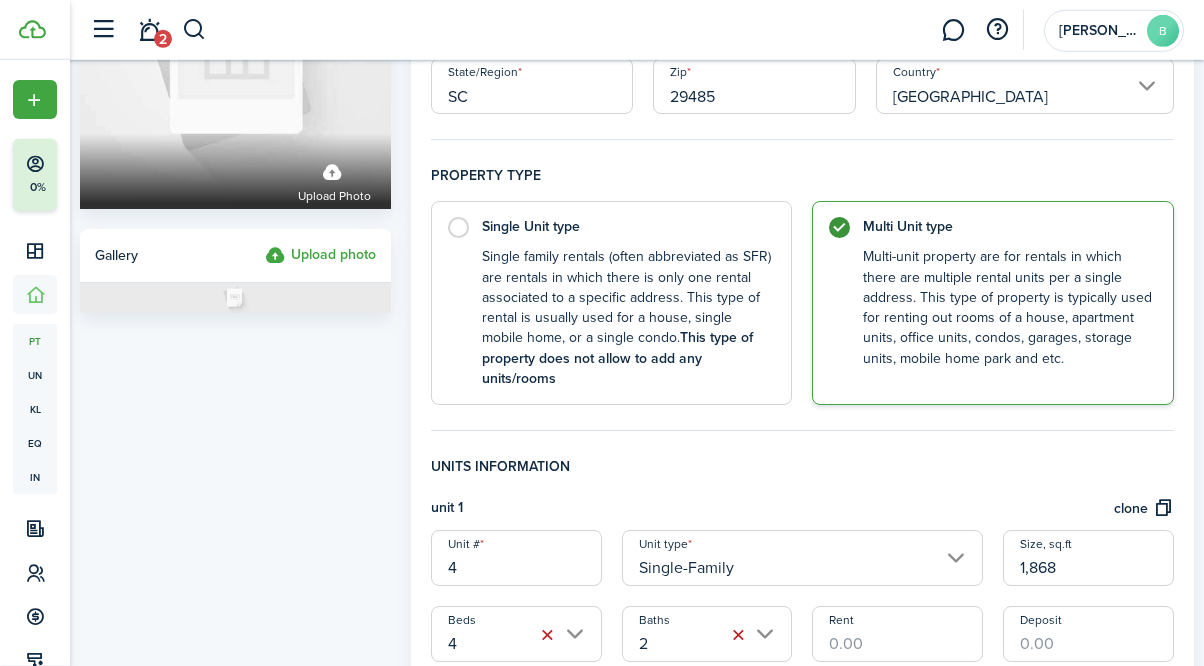 scroll, scrollTop: 221, scrollLeft: 0, axis: vertical 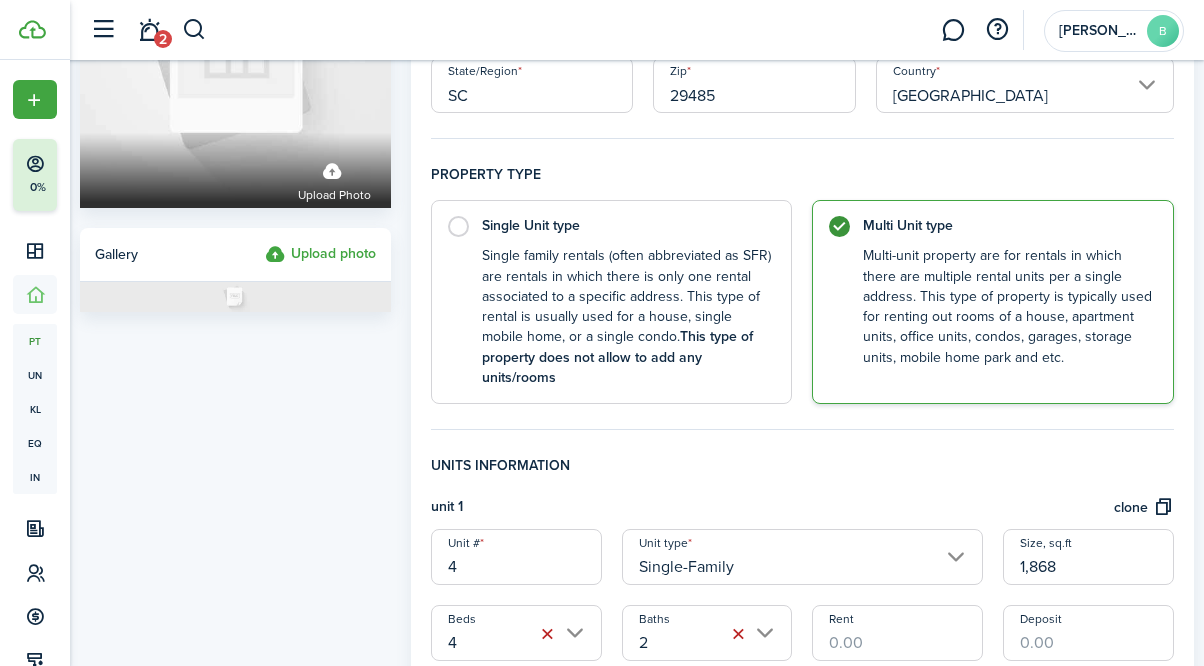 click on "Create  New  Finish Account Setup 0%  Dashboard  Portfolio pt  Properties  un  Units  [PERSON_NAME] & Locks  eq  Equipment  in Inspections New  Leasing  Contacts  Accounting   Maintenance   Calendar  Documents  Reports  Downloads Free Trial  Trial   period will expire on  [DATE].  Attention! Maintenance mode is on. Positive vibes are coming your way. We'll be back soon.   2  [PERSON_NAME]  B   Property photo  Upload photo Gallery  Upload photo  General information  Property name  [PERSON_NAME] Location  Year built  2010  [GEOGRAPHIC_DATA] address  [STREET_ADDRESS][PERSON_NAME] Property type  Single Unit type   Single family rentals (often abbreviated as SFR) are rentals in which there is only one rental associated to a specific address. This type of rental is usually used for a house, single mobile home, or a single condo.   This type of property does not allow to add any units/rooms   Multi Unit type  Units information unit 1  clone   Unit #  4  Unit type" at bounding box center [602, 112] 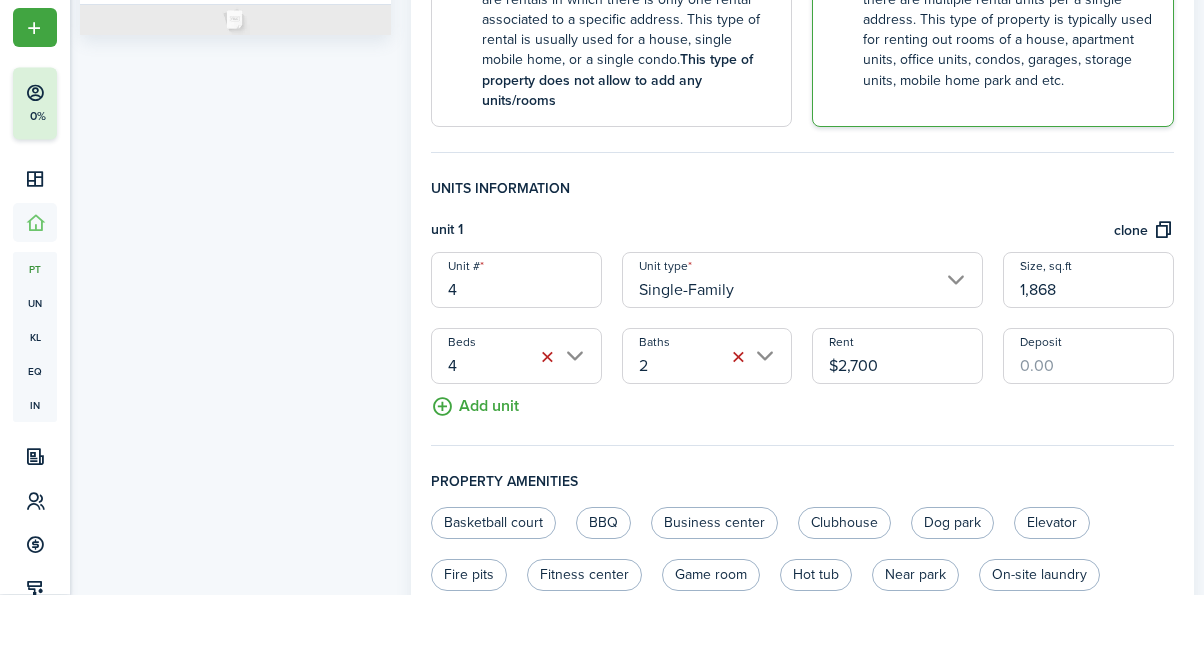type on "$2,700.00" 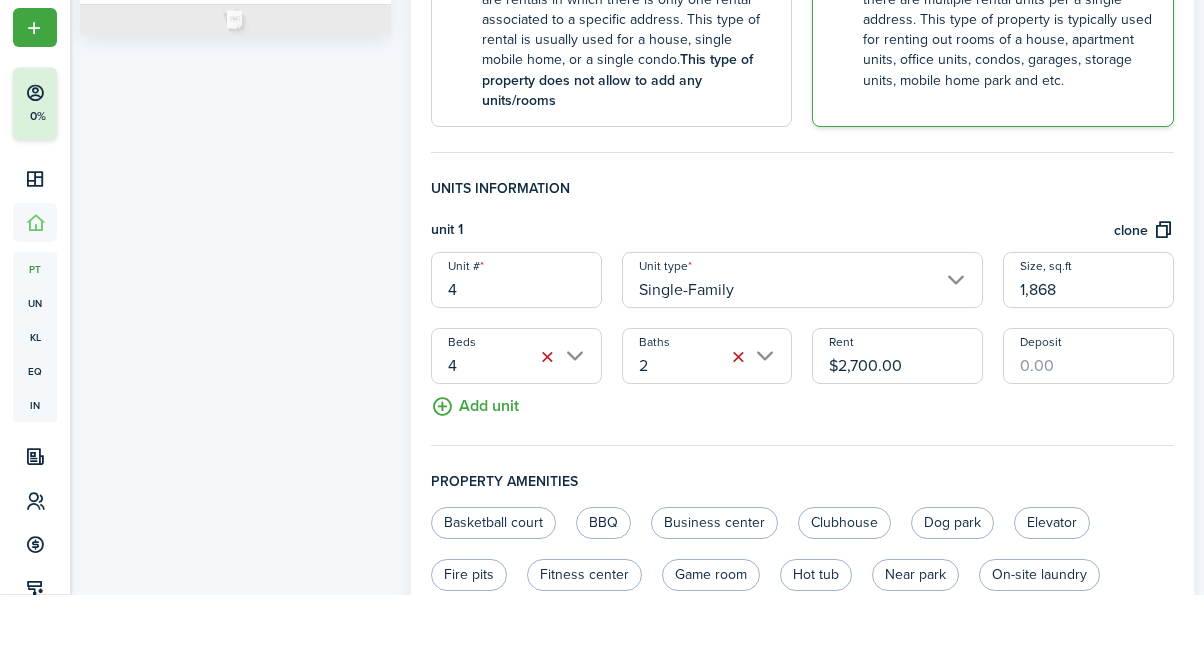 click on "Deposit" at bounding box center [1088, 428] 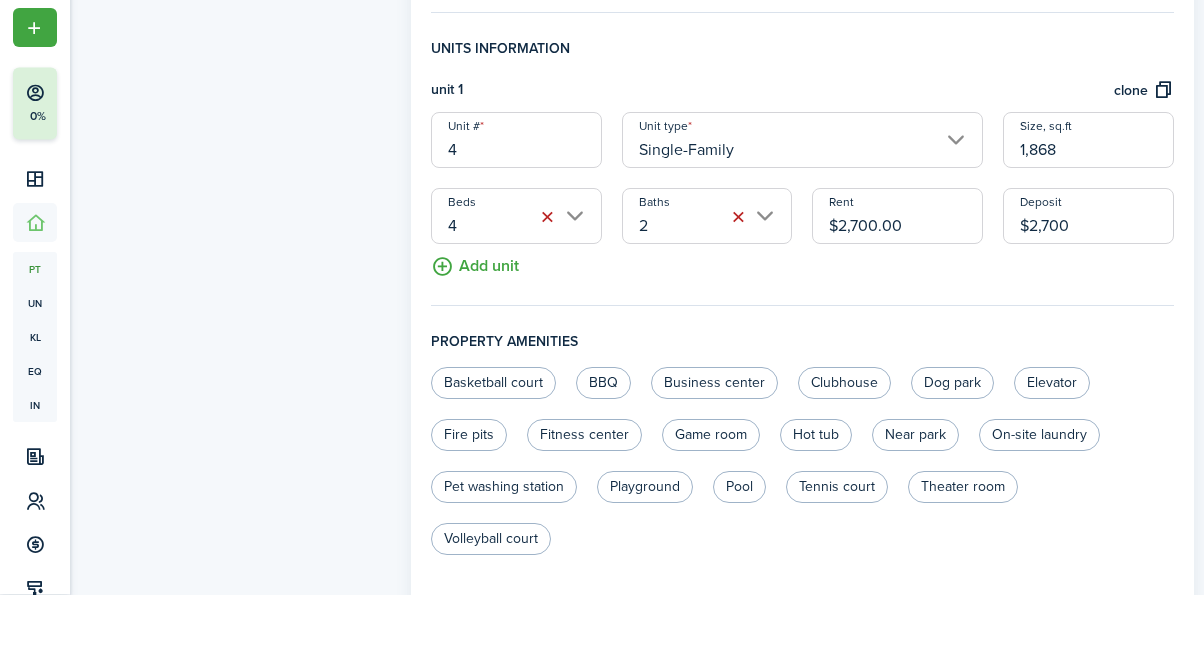 scroll, scrollTop: 604, scrollLeft: 0, axis: vertical 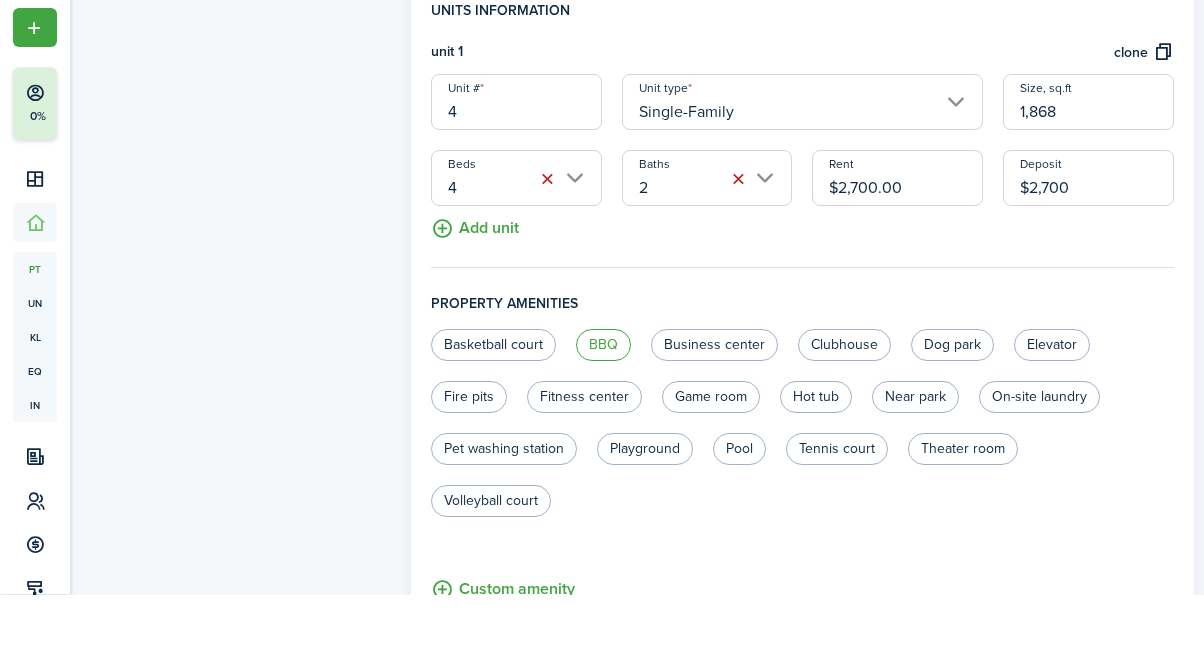type on "$2,700.00" 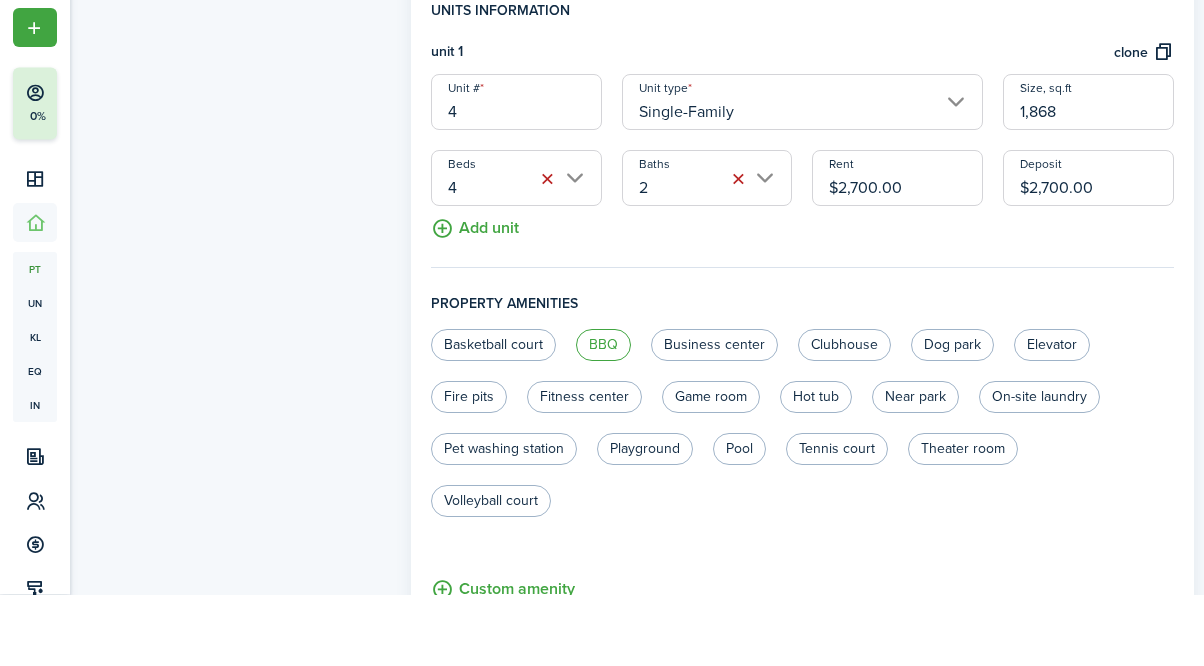 click on "BBQ" 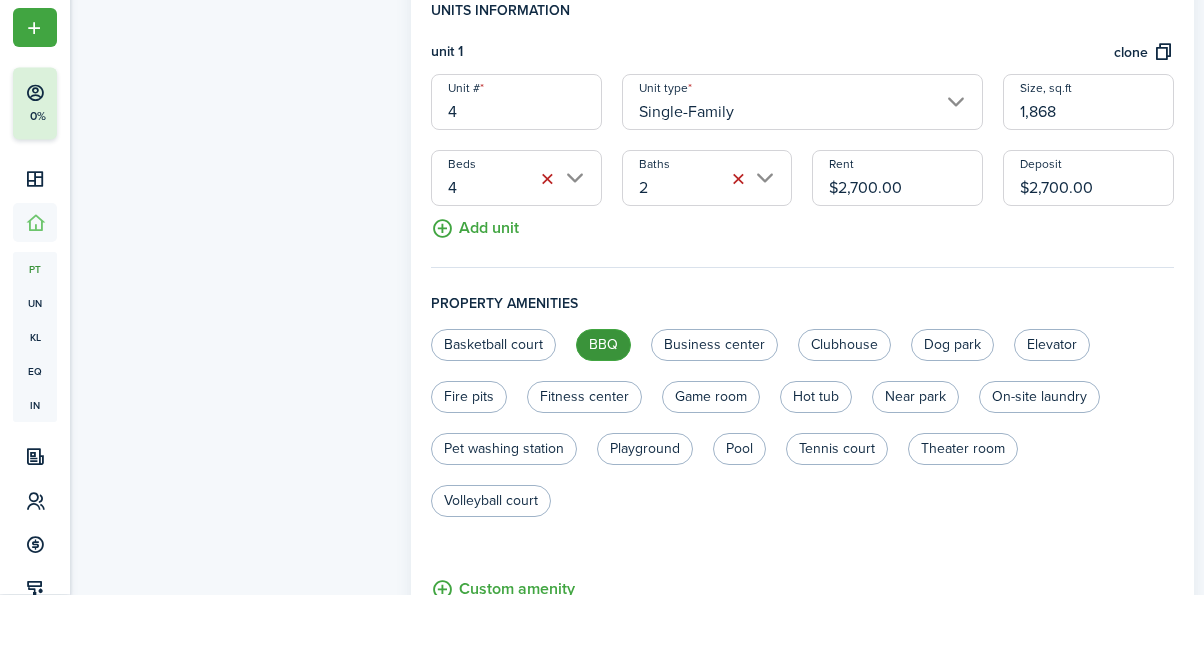 radio on "true" 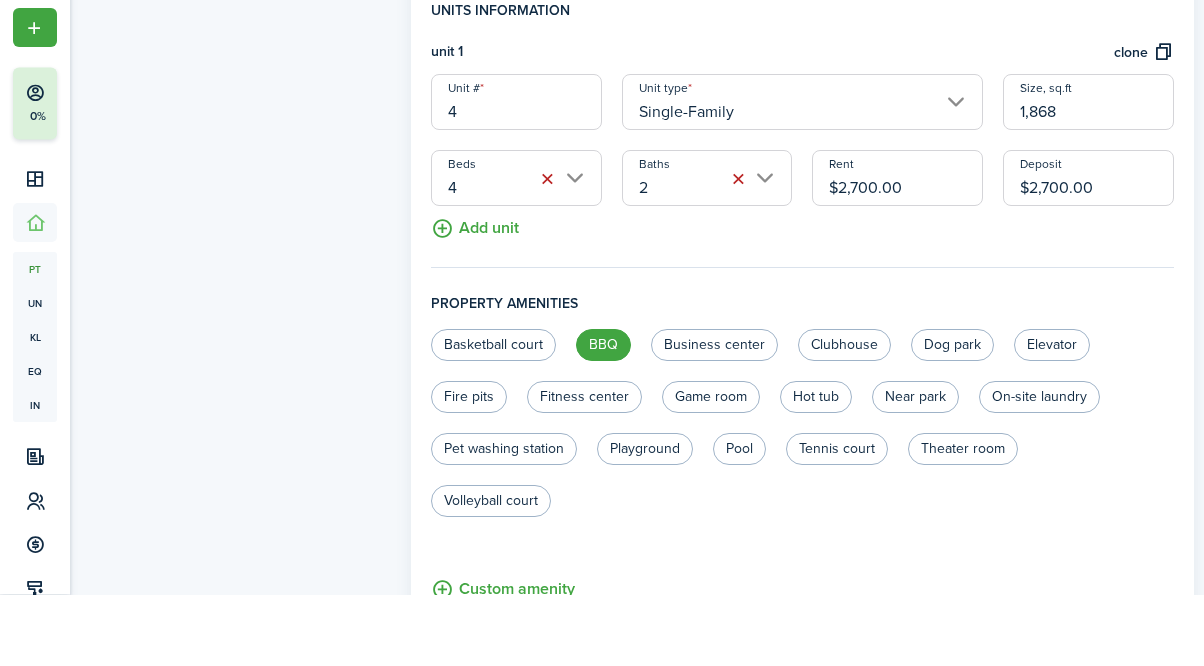 scroll, scrollTop: 676, scrollLeft: 0, axis: vertical 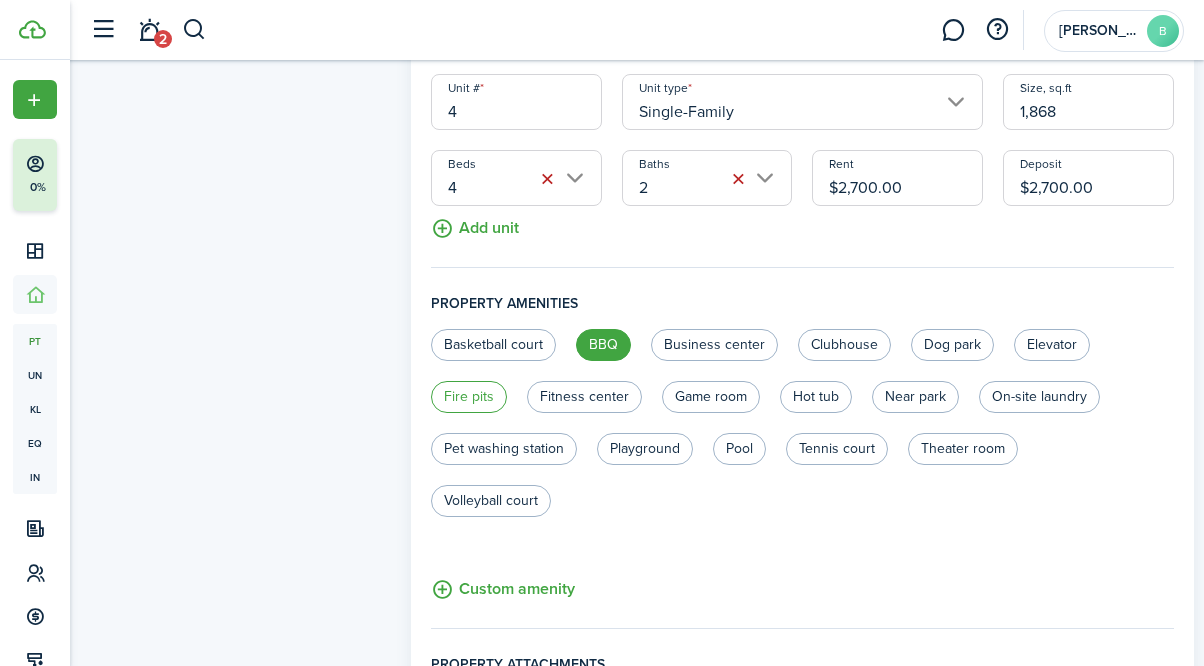click on "Fire pits" 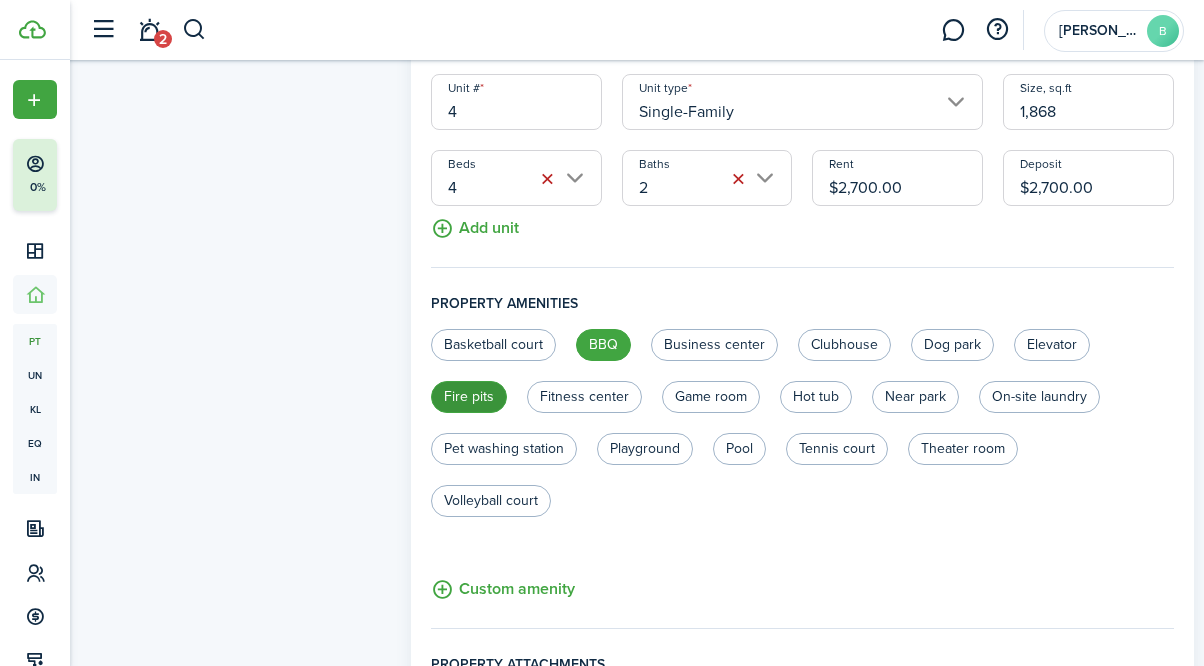 radio on "true" 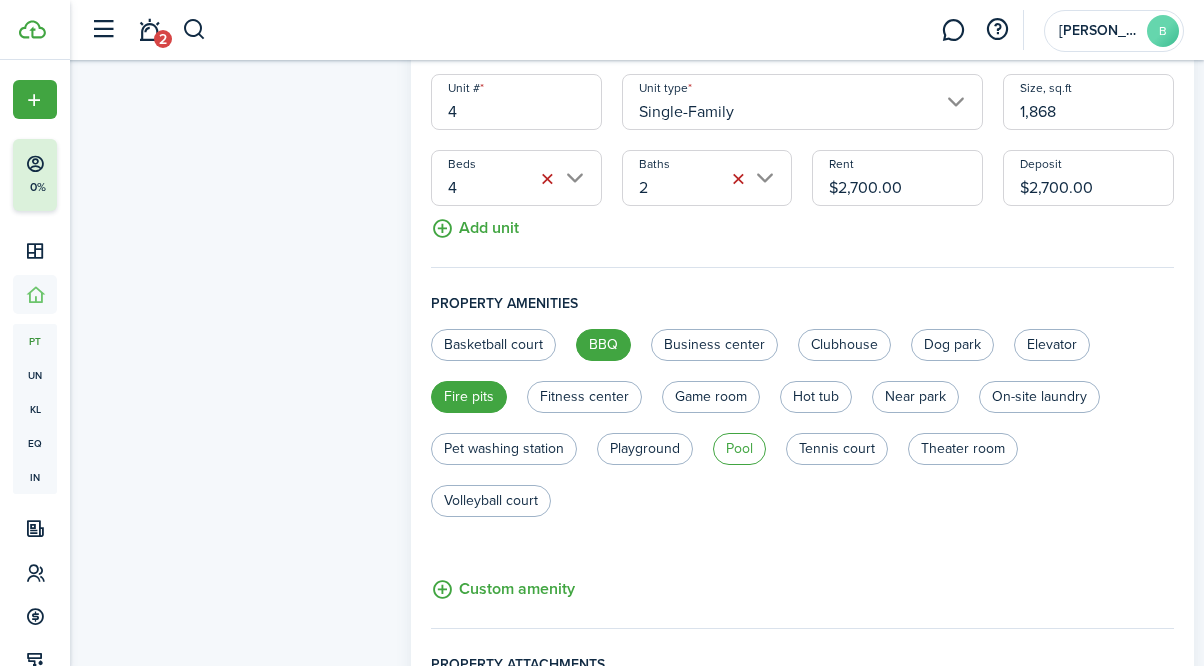 click on "Pool" 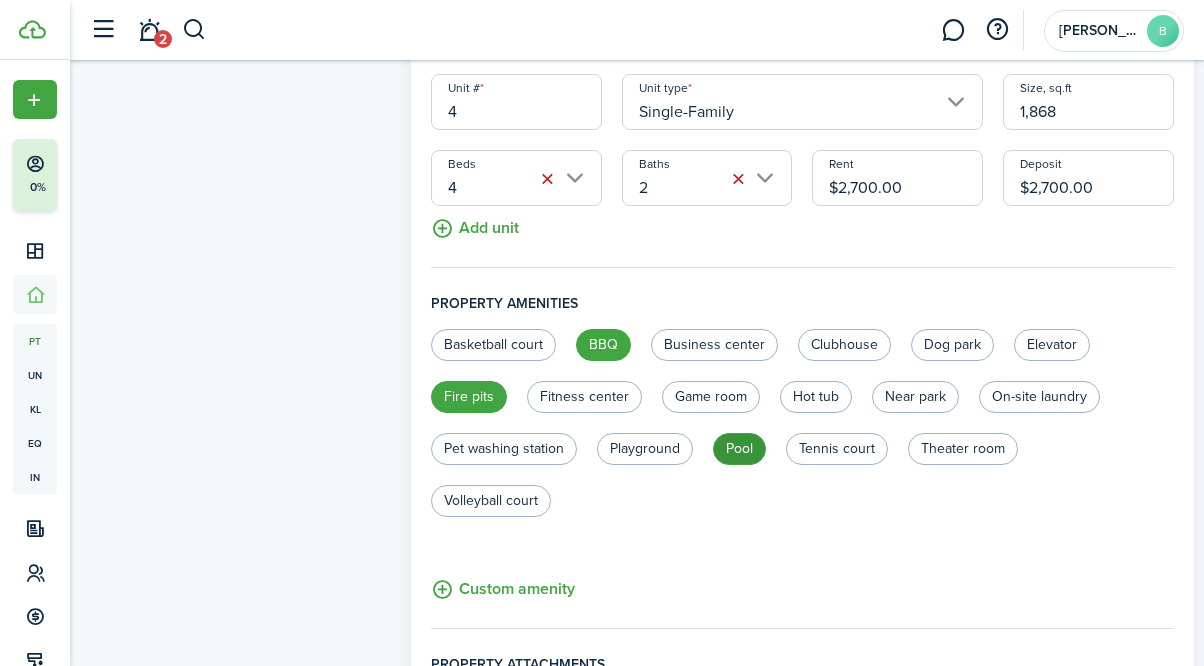 radio on "true" 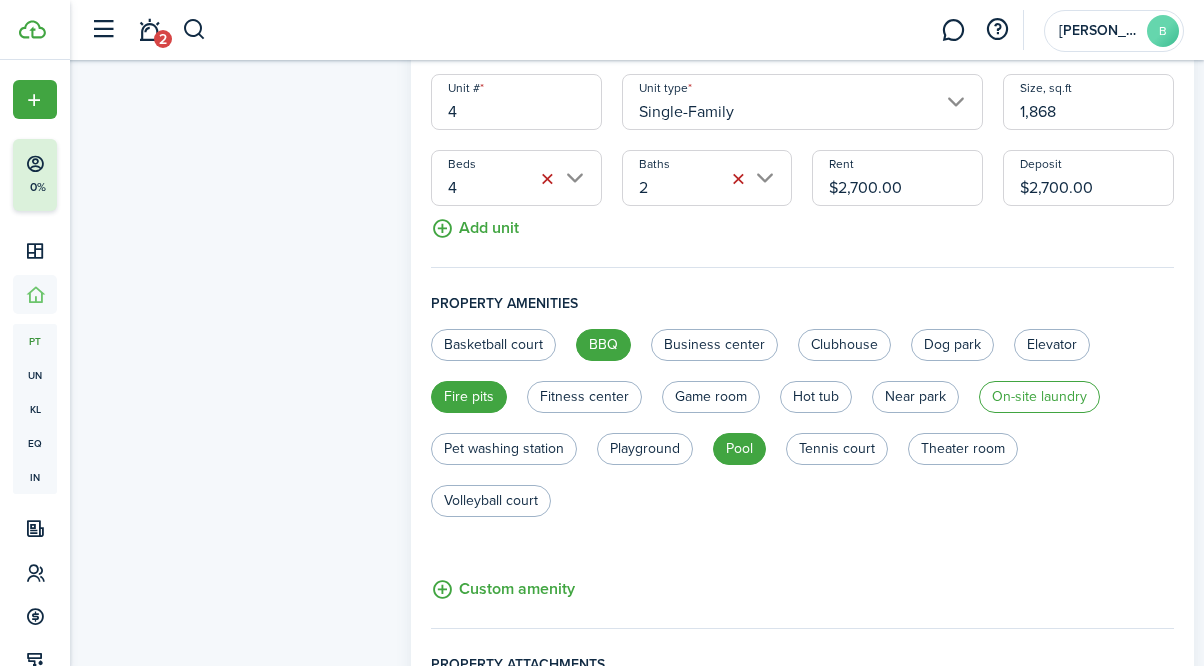 click on "Basketball court   BBQ   Business center   [GEOGRAPHIC_DATA]   Elevator   Fire pits   Fitness center   Game room   Hot tub   Near park   On-site laundry   Pet washing station   Playground   Pool   Tennis court   Theater room   Volleyball court" 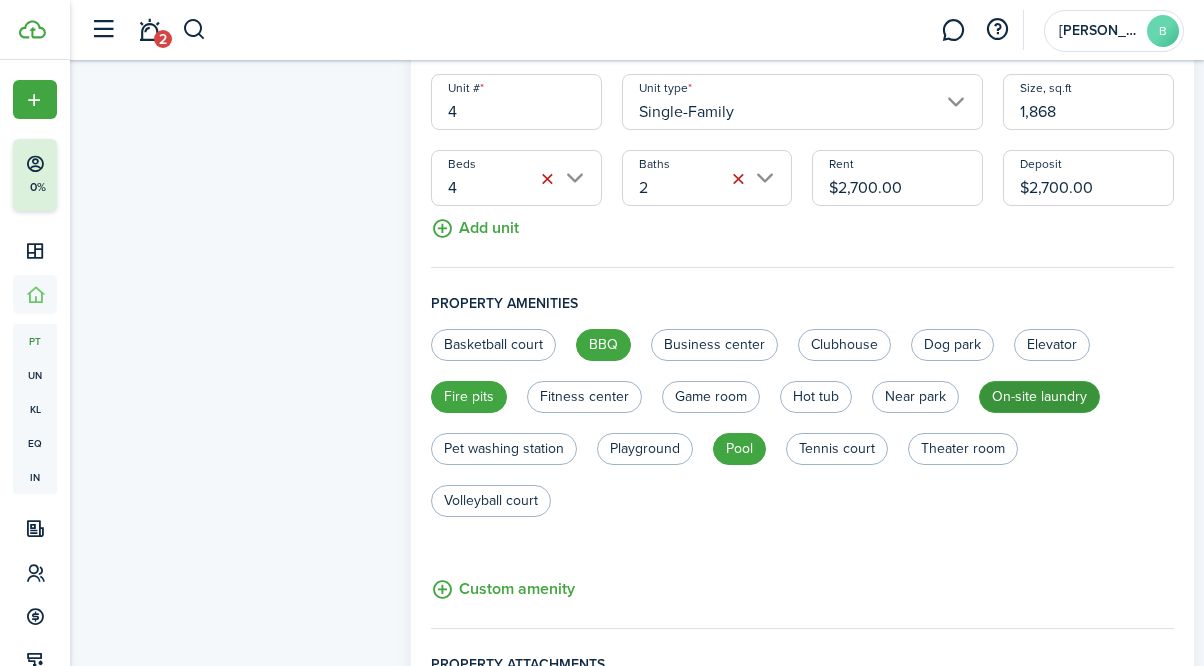 radio on "true" 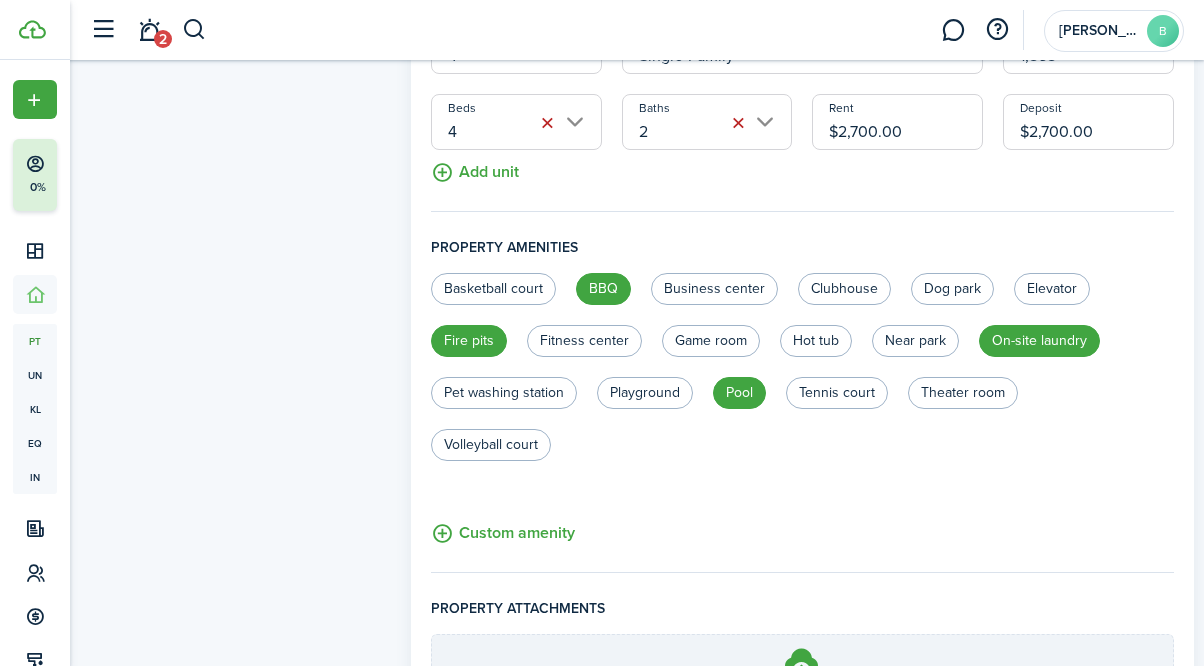 scroll, scrollTop: 855, scrollLeft: 0, axis: vertical 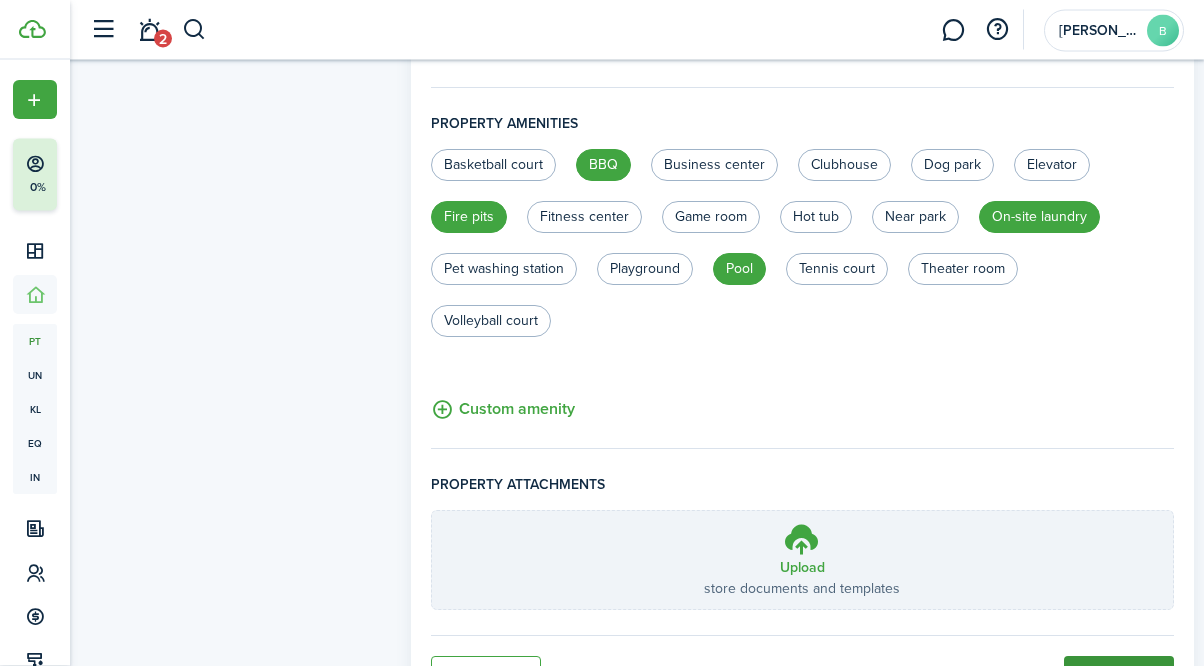click on "Create" 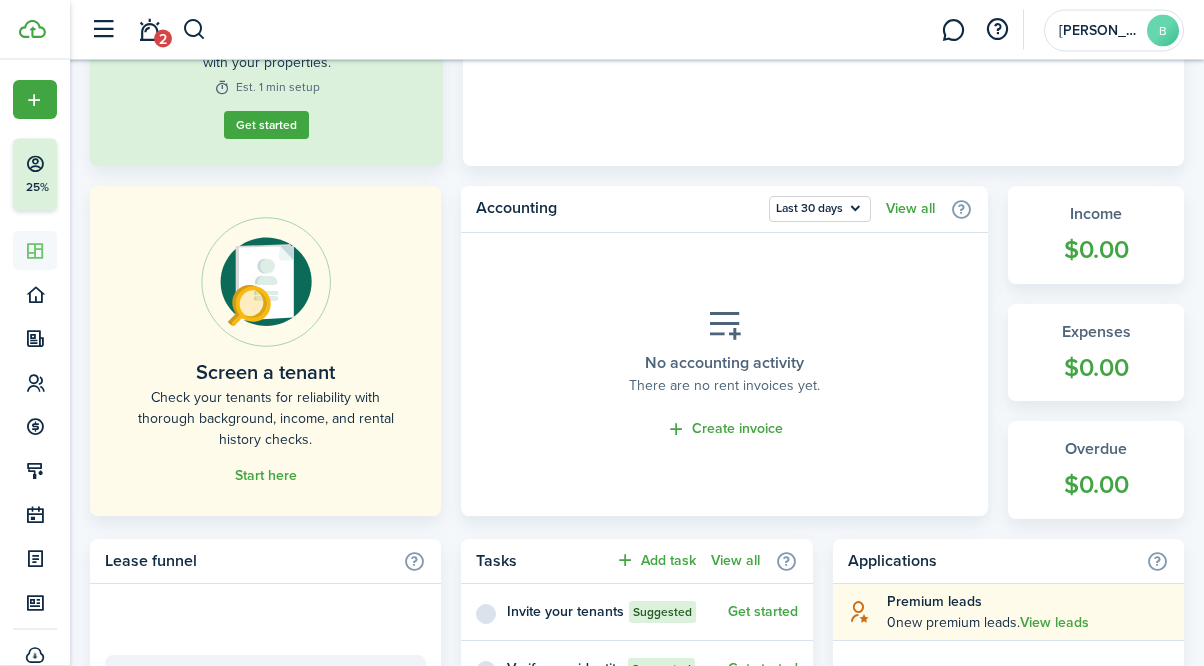 scroll, scrollTop: 378, scrollLeft: 0, axis: vertical 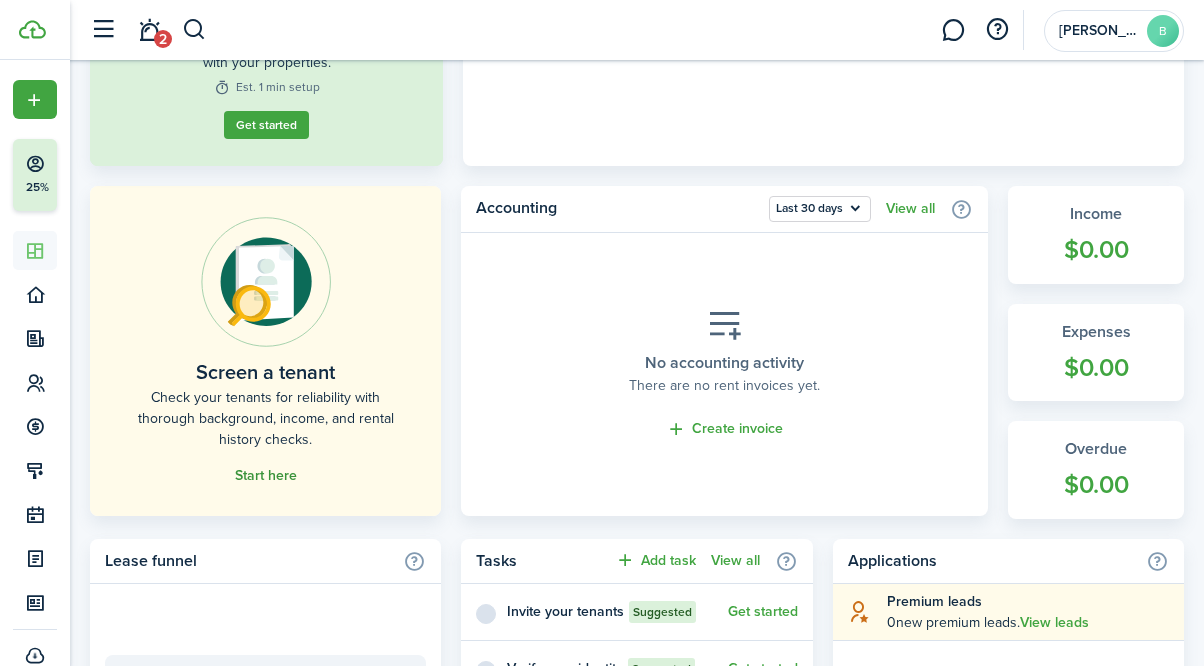click on "Start here" 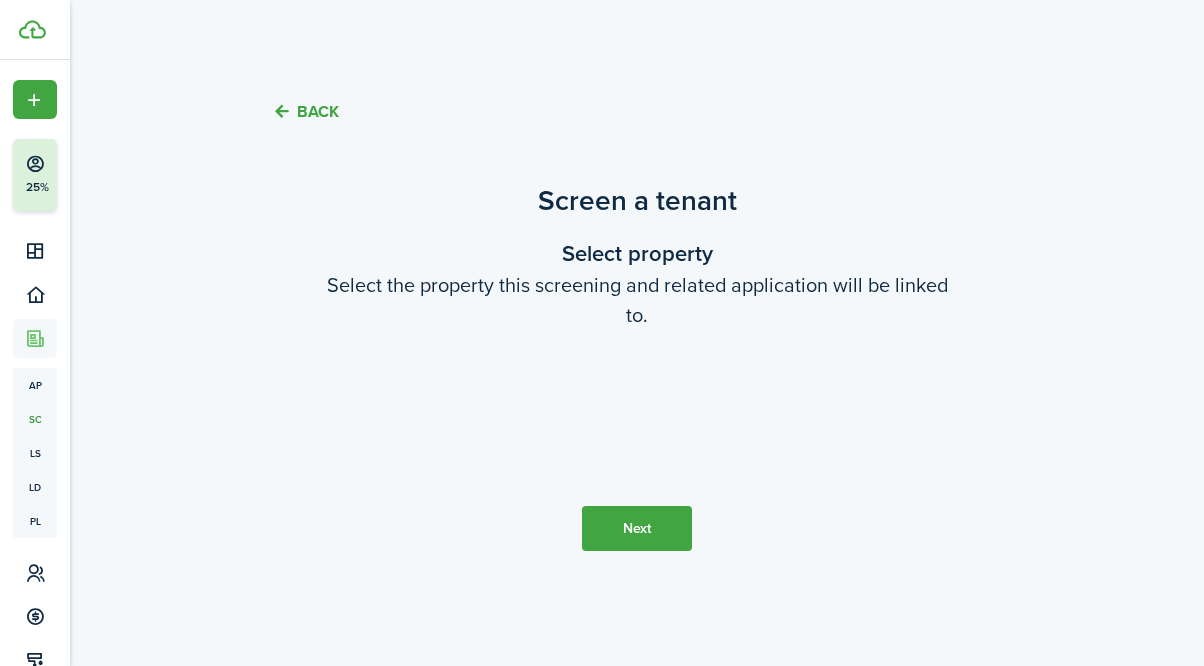 scroll, scrollTop: 54, scrollLeft: 0, axis: vertical 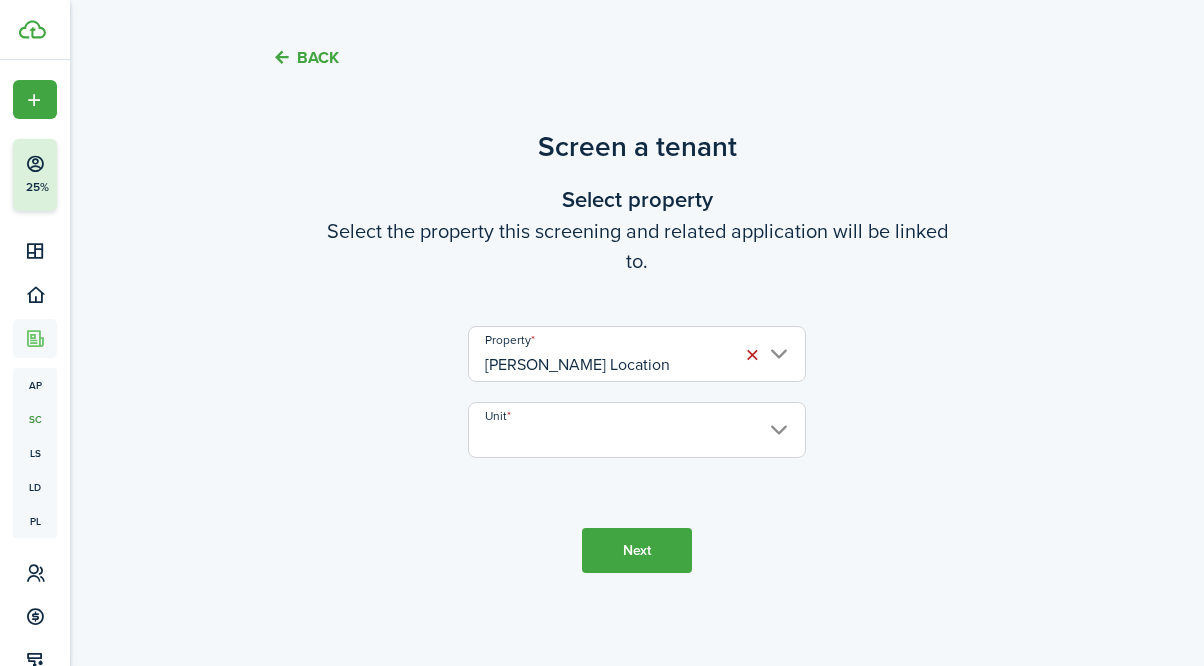 click on "Unit" at bounding box center (637, 430) 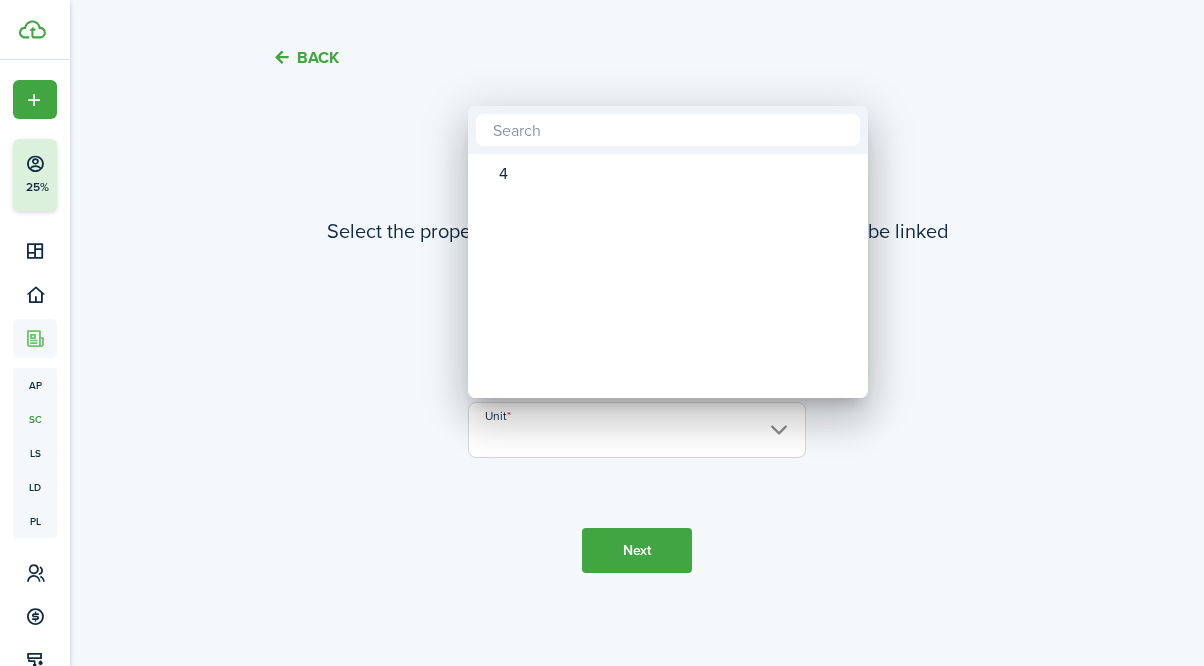 scroll, scrollTop: 53, scrollLeft: 0, axis: vertical 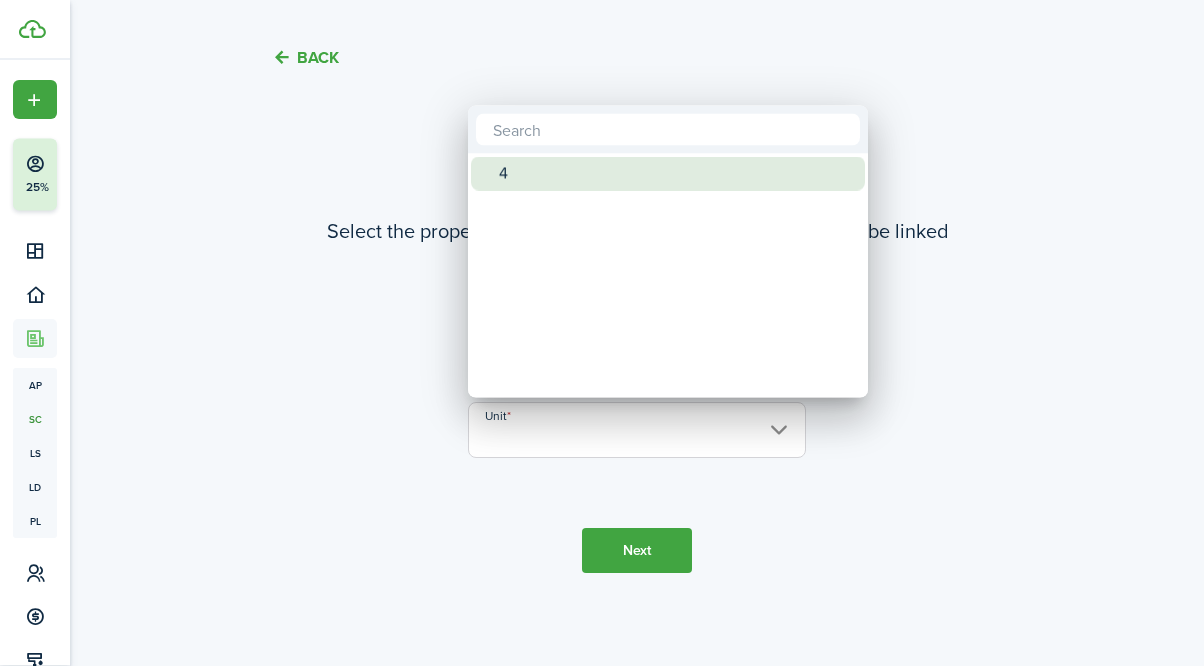 click on "4" at bounding box center [676, 174] 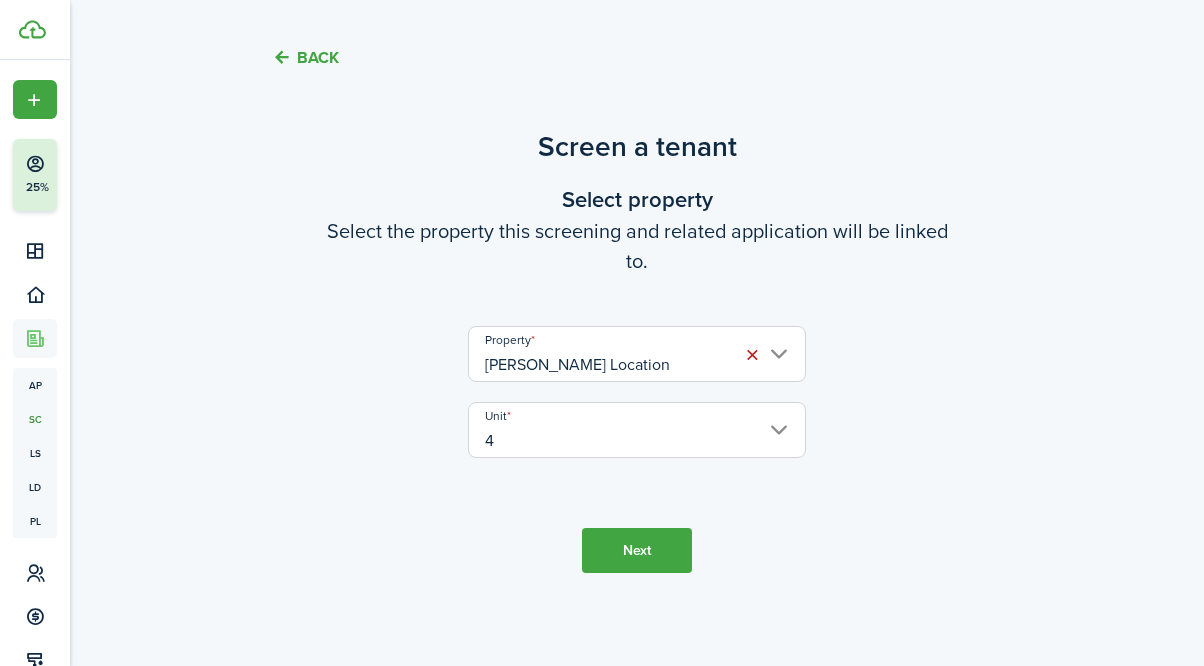 click on "Next" at bounding box center [637, 550] 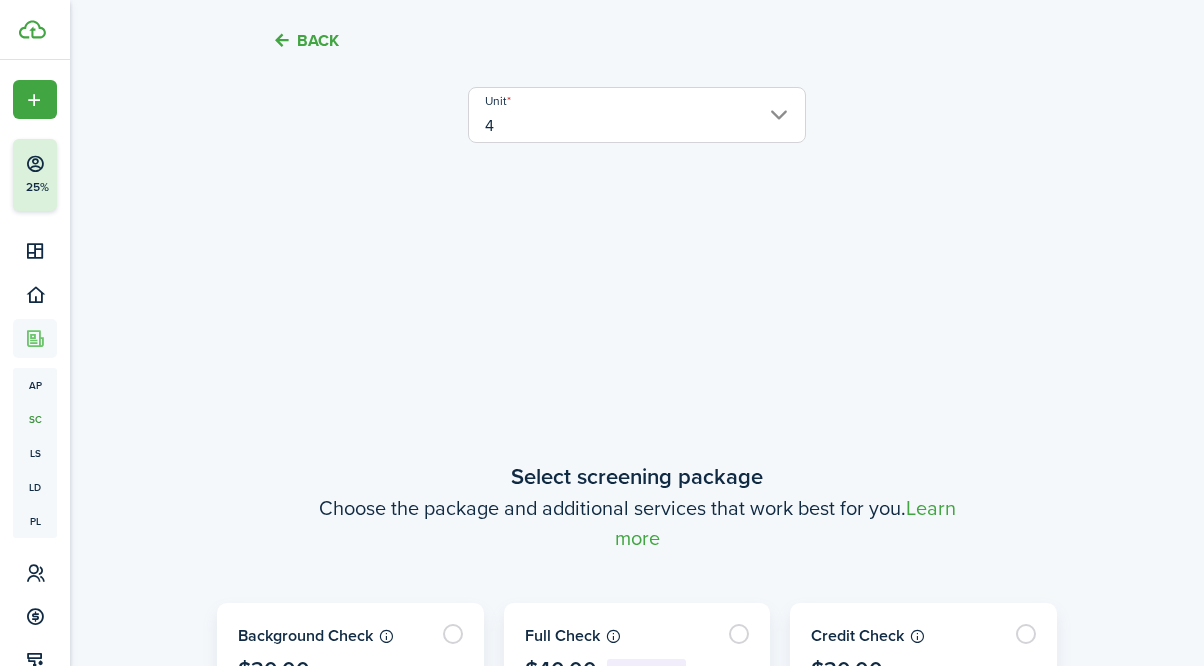 scroll, scrollTop: 588, scrollLeft: 0, axis: vertical 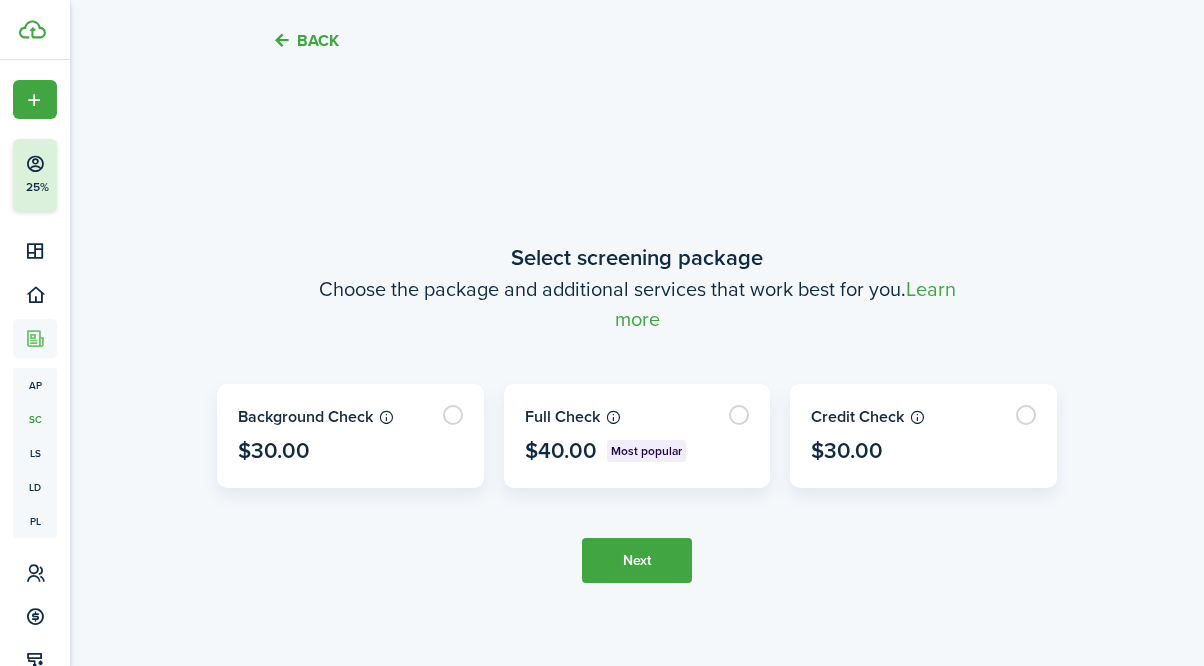 click on "Next" at bounding box center [637, 560] 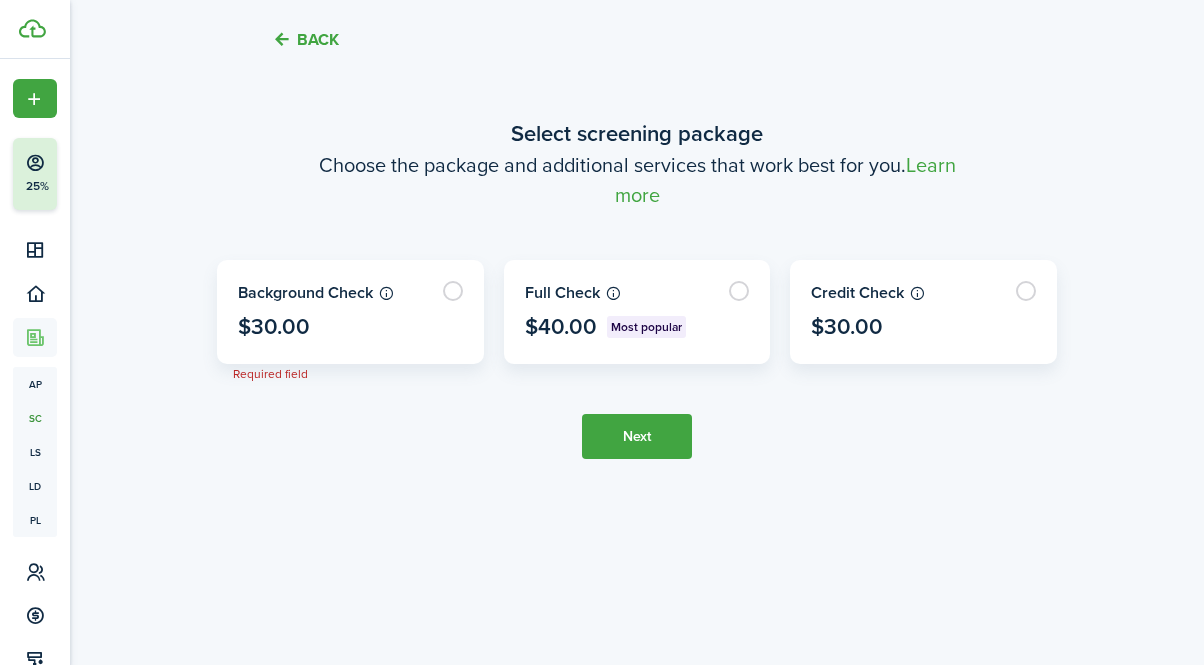 scroll, scrollTop: 727, scrollLeft: 0, axis: vertical 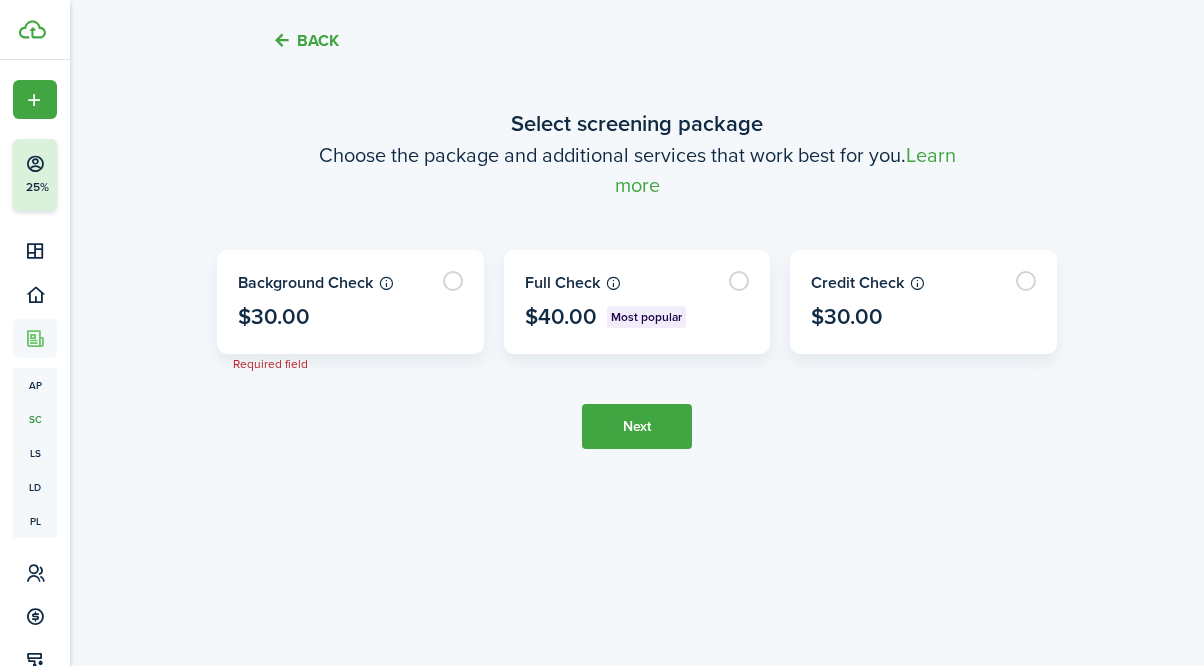 click on "Next" at bounding box center [637, 426] 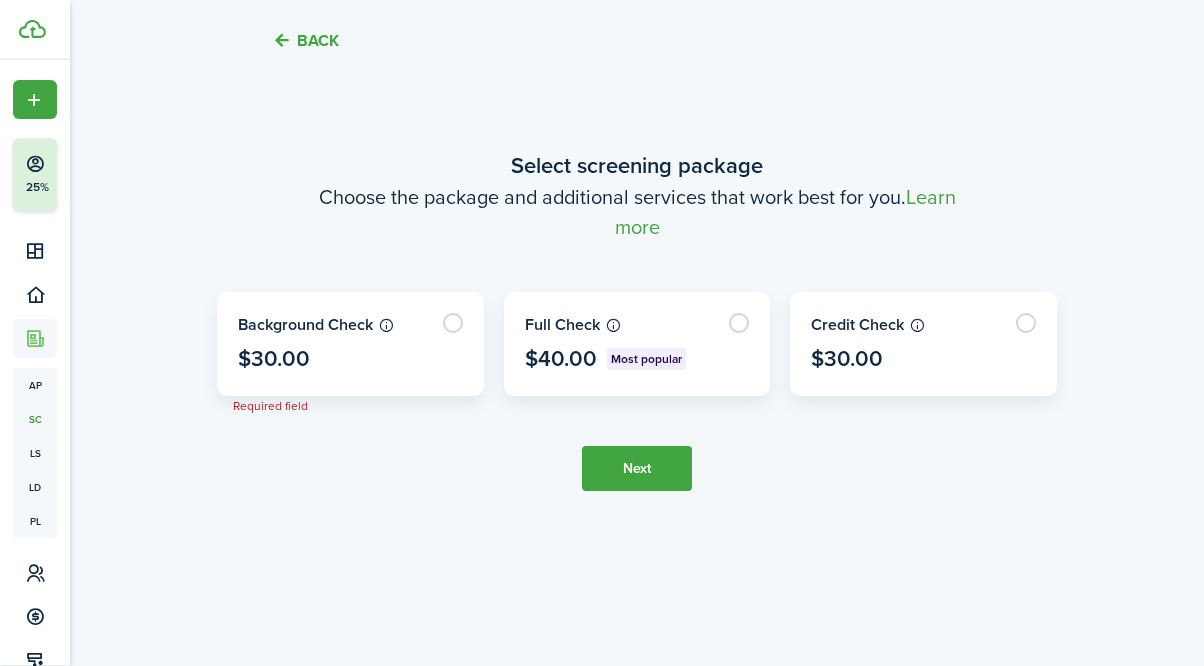 scroll, scrollTop: 625, scrollLeft: 0, axis: vertical 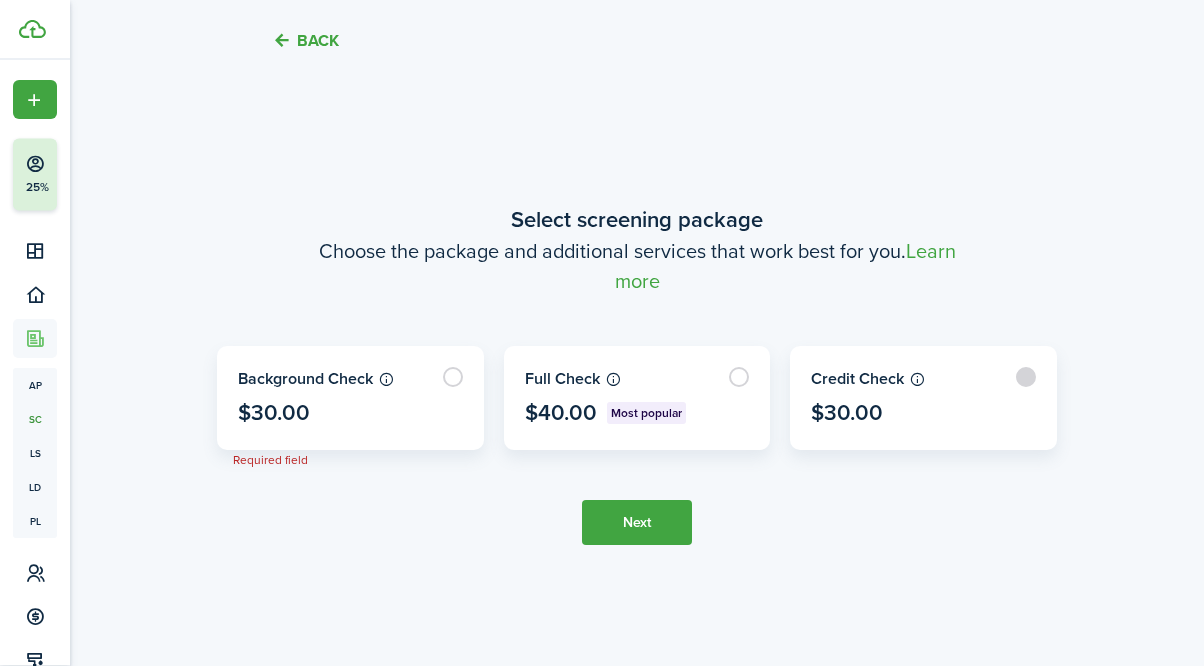 click 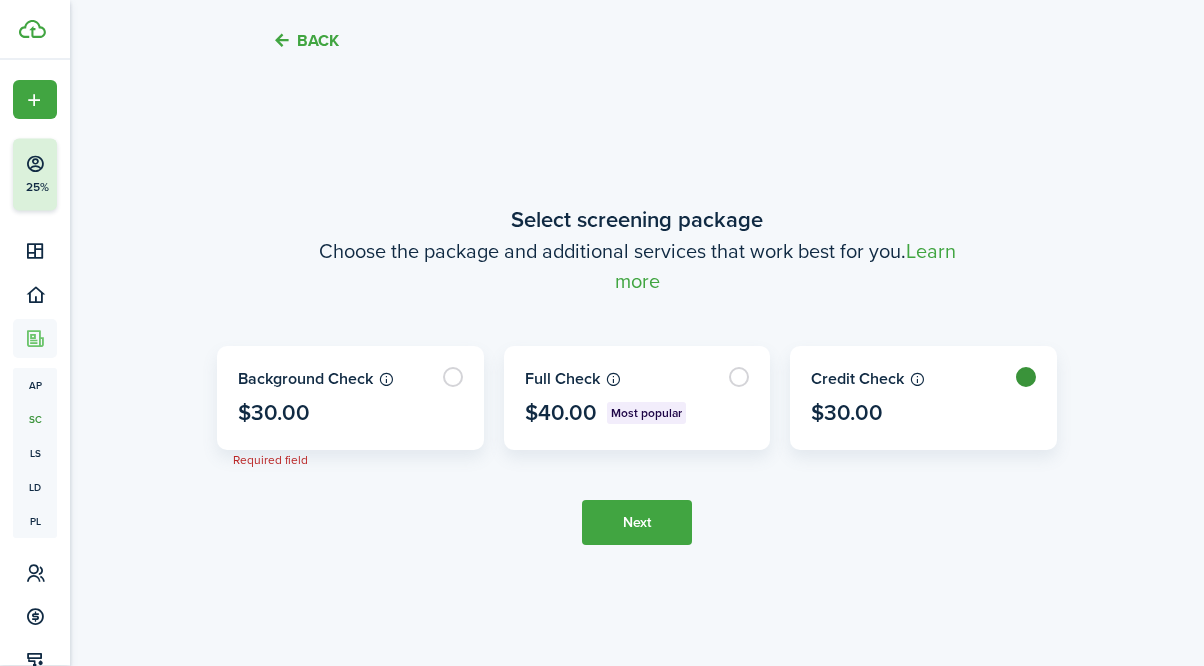 radio on "true" 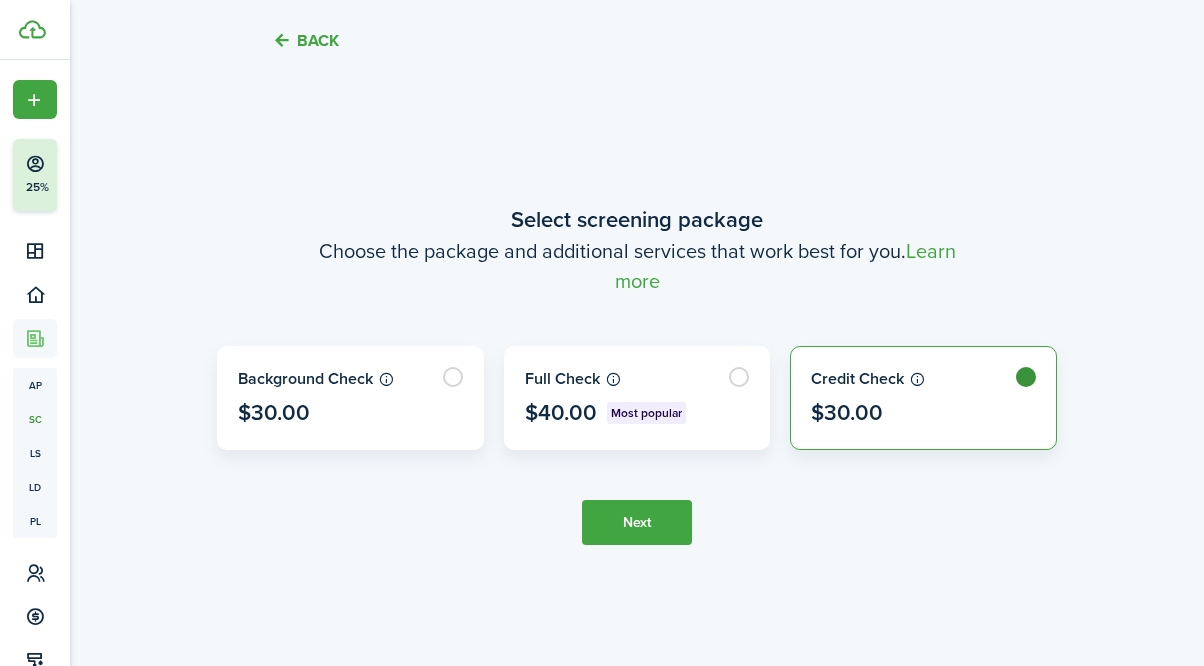 click on "Next" at bounding box center [637, 522] 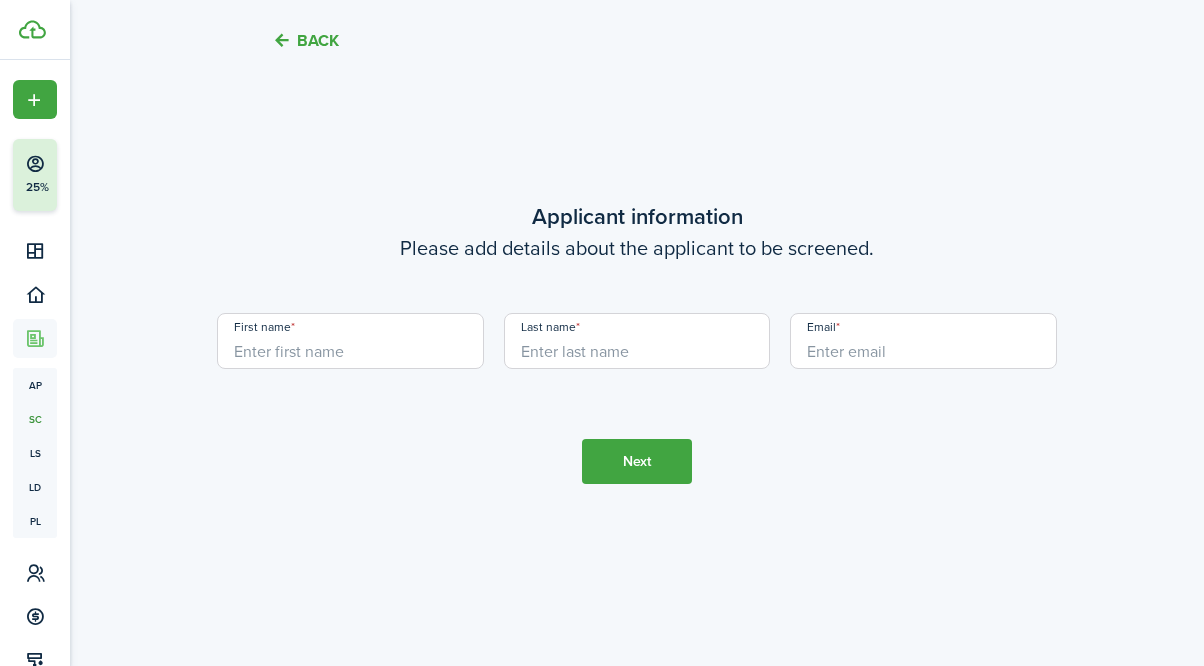 scroll, scrollTop: 1326, scrollLeft: 0, axis: vertical 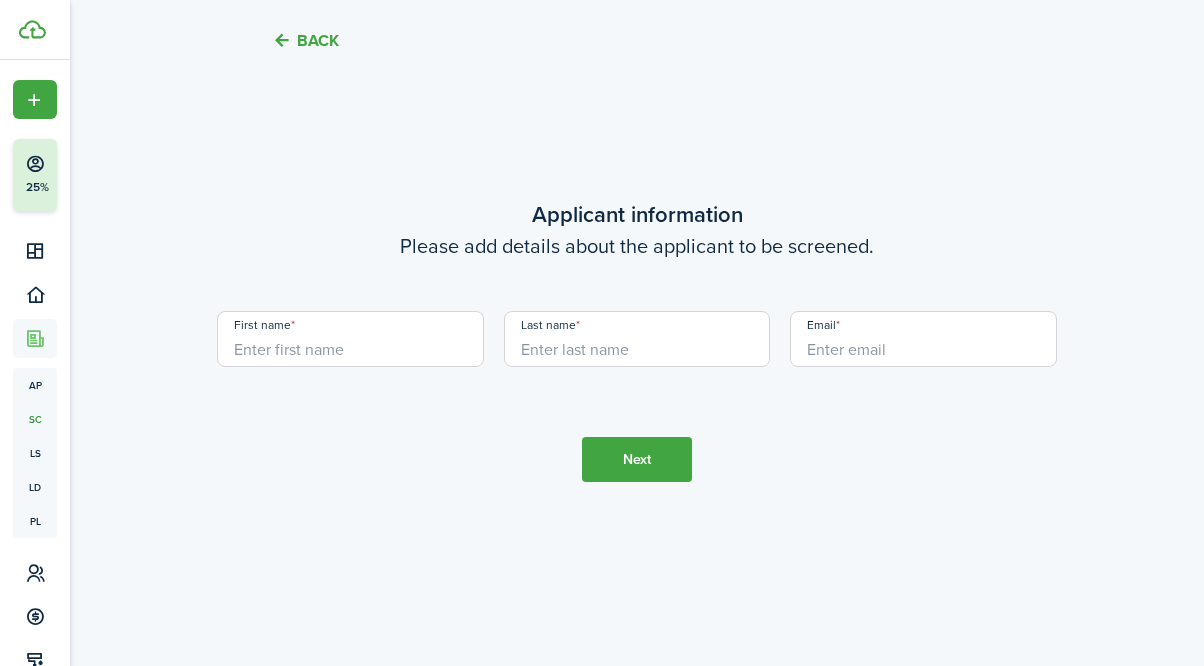click on "First name" at bounding box center (350, 339) 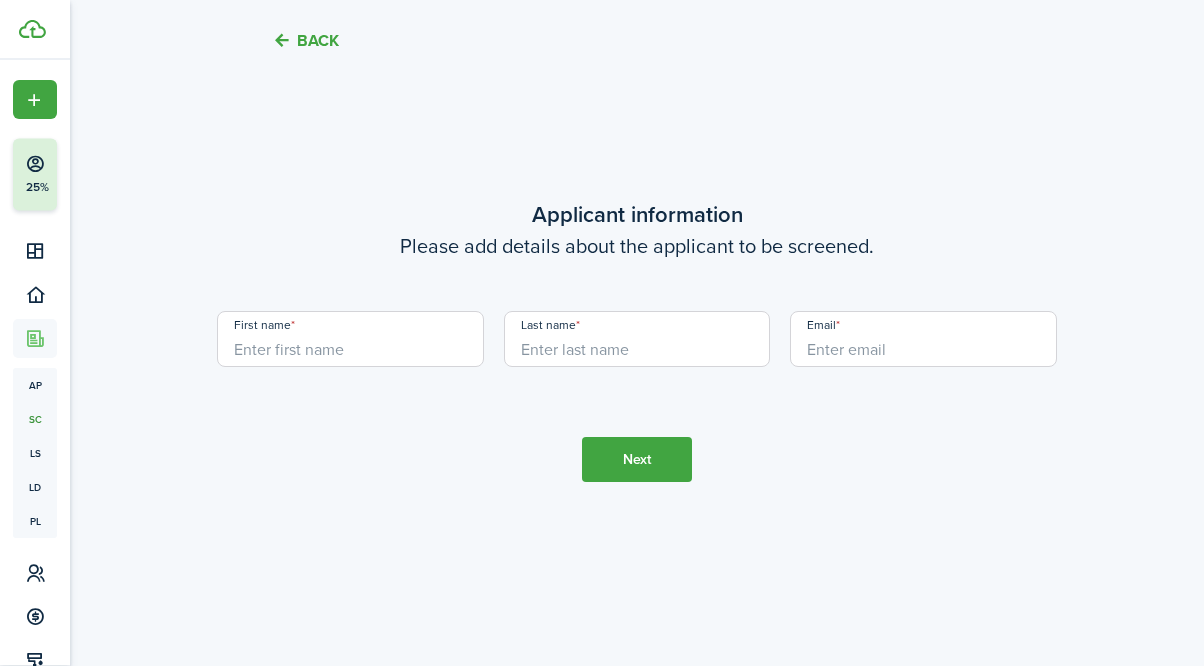 click on "Back" at bounding box center [305, 40] 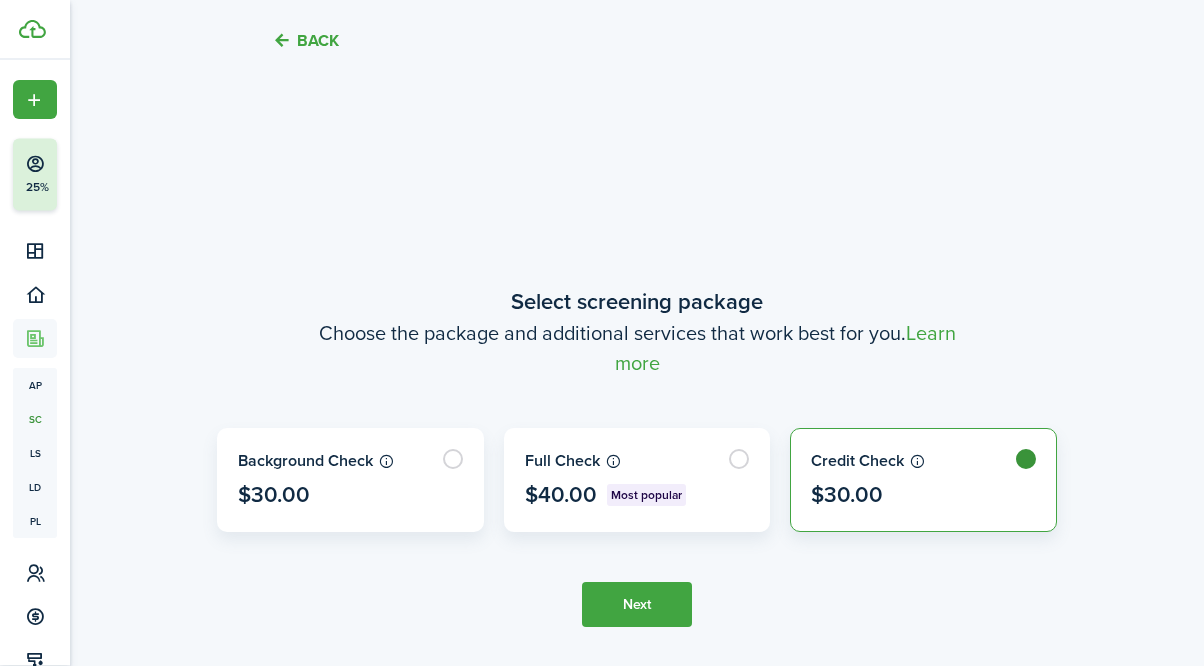 scroll, scrollTop: 485, scrollLeft: 0, axis: vertical 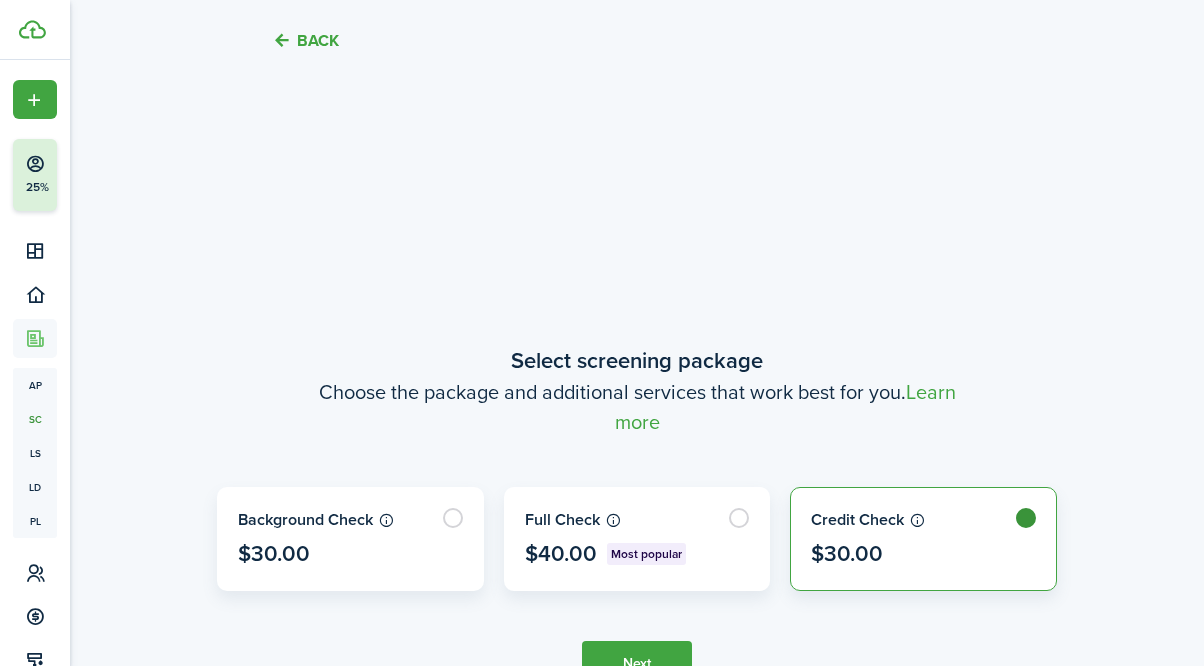 click on "Back" at bounding box center [305, 40] 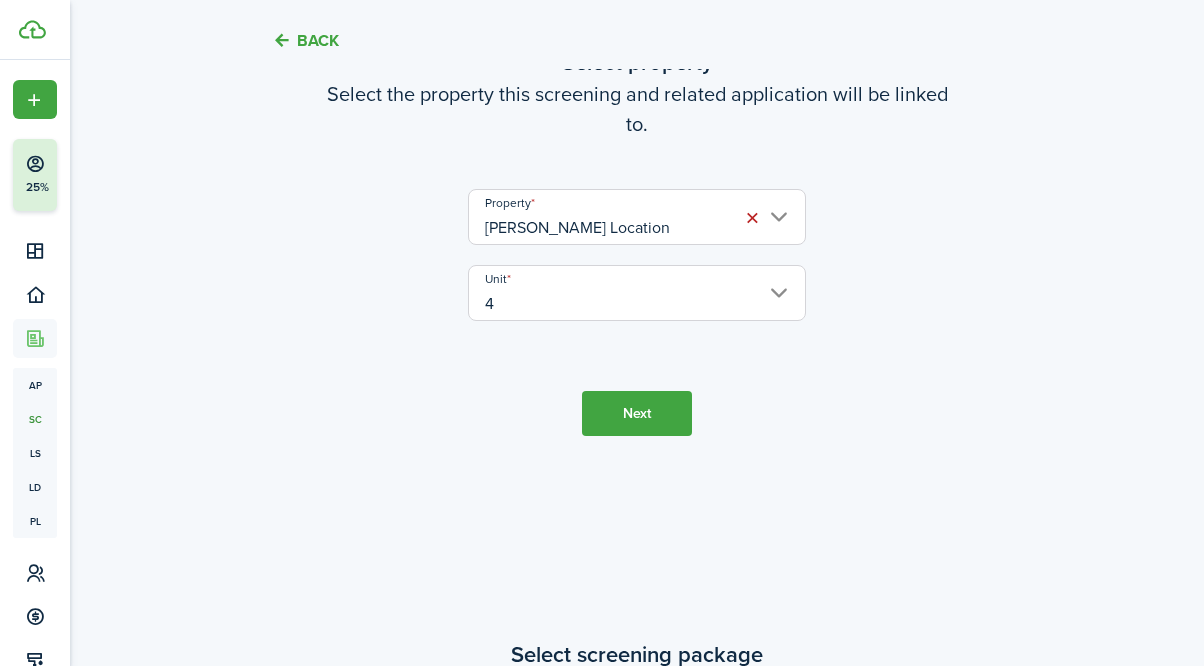 scroll, scrollTop: 0, scrollLeft: 0, axis: both 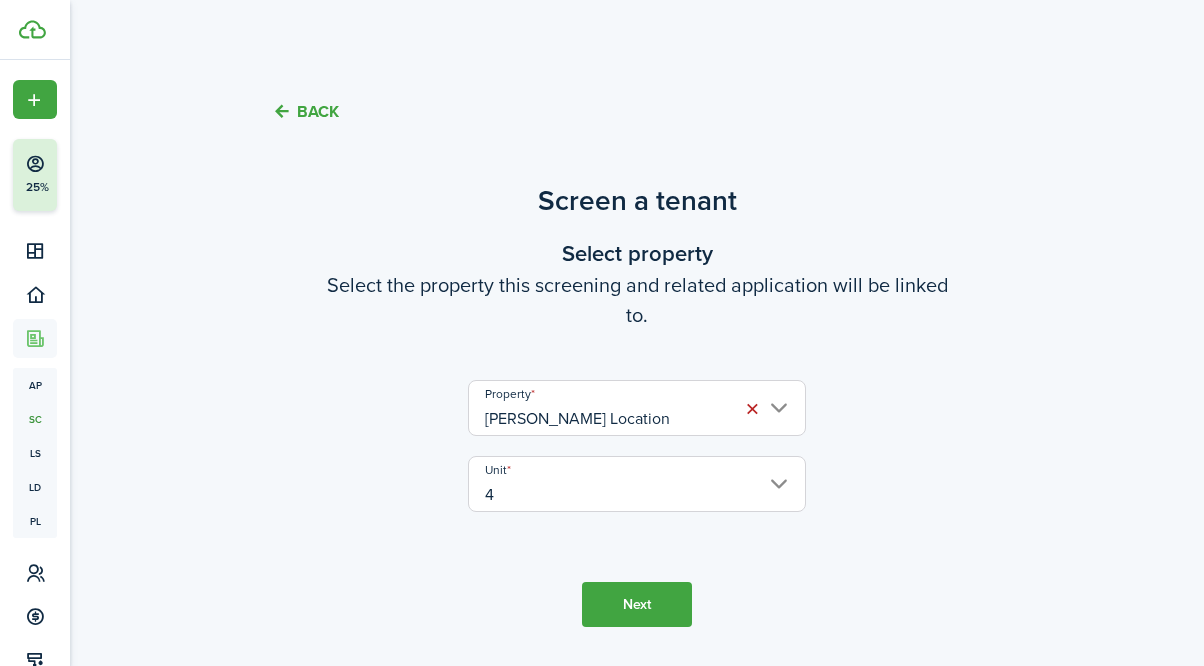 click on "Back" at bounding box center (305, 111) 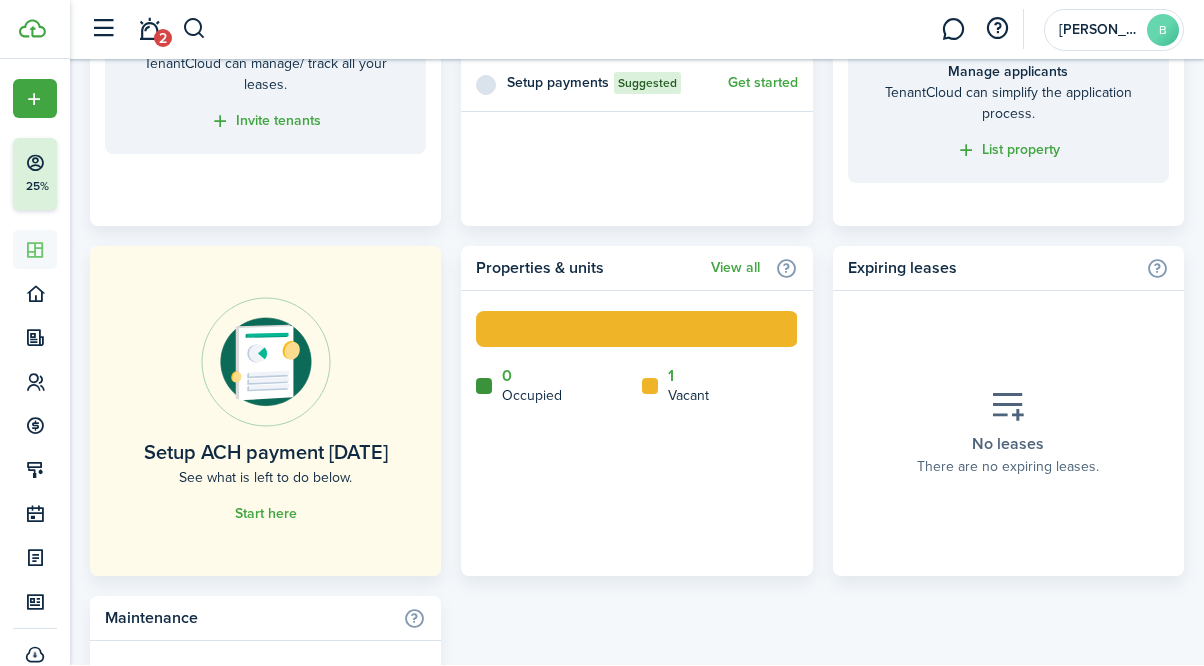 scroll, scrollTop: 1021, scrollLeft: 0, axis: vertical 